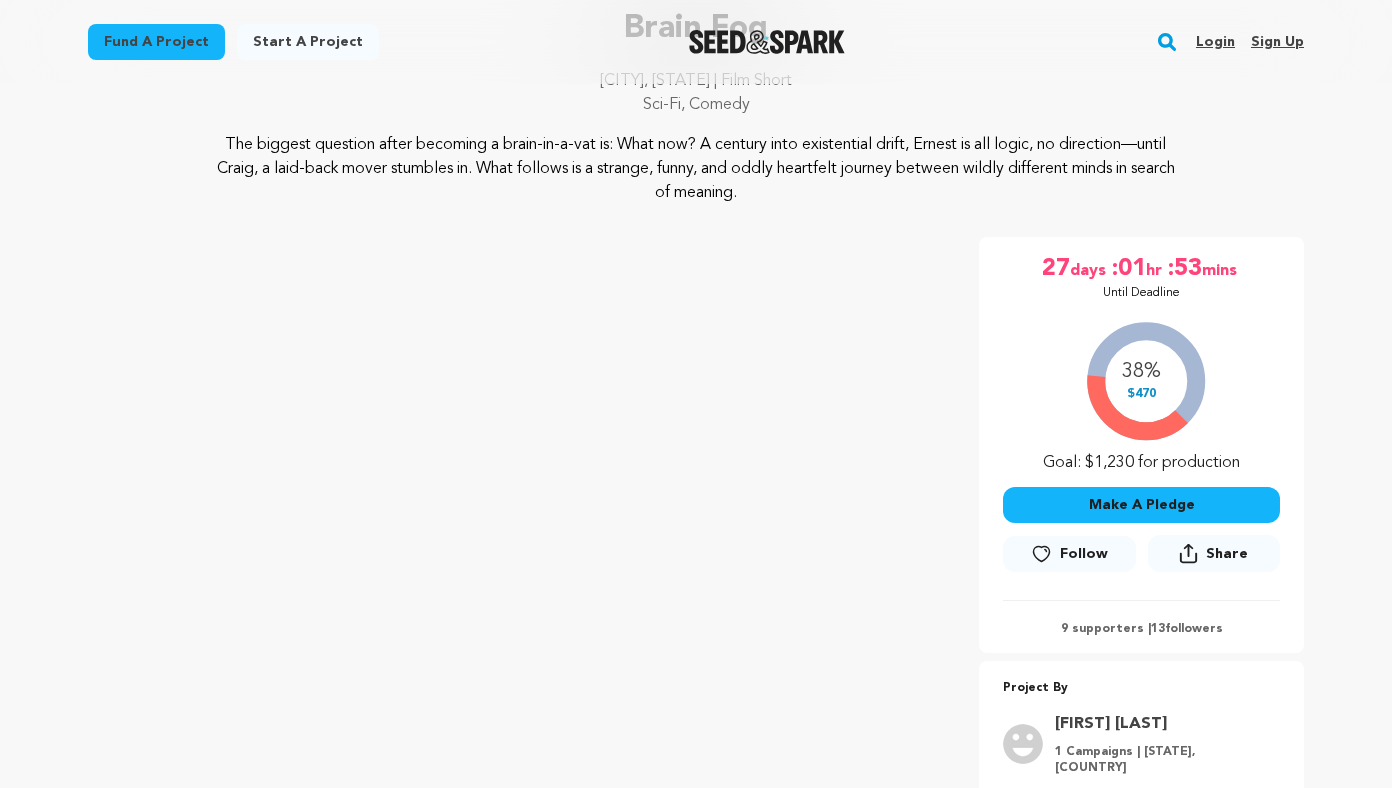 scroll, scrollTop: 0, scrollLeft: 0, axis: both 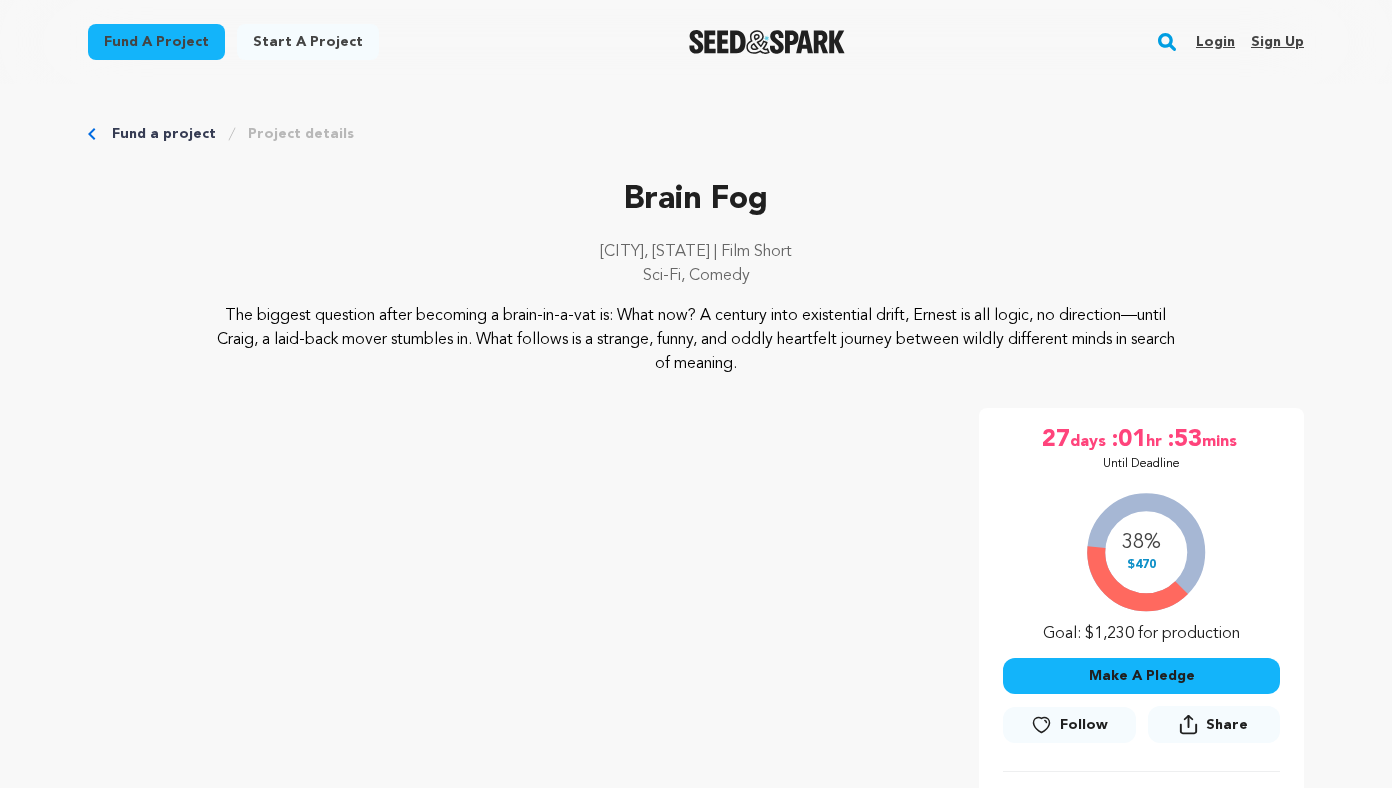 click on "Login" at bounding box center [1215, 42] 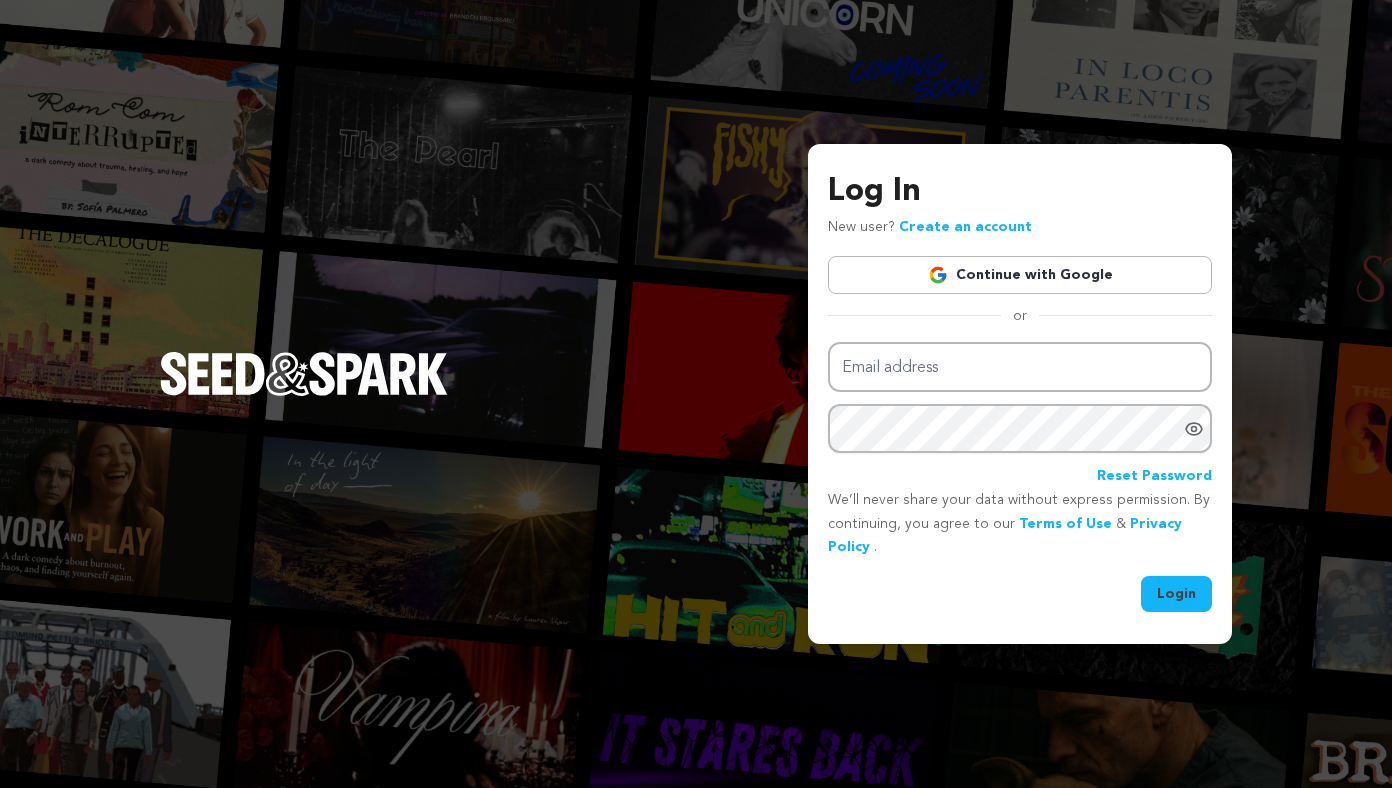 scroll, scrollTop: 0, scrollLeft: 0, axis: both 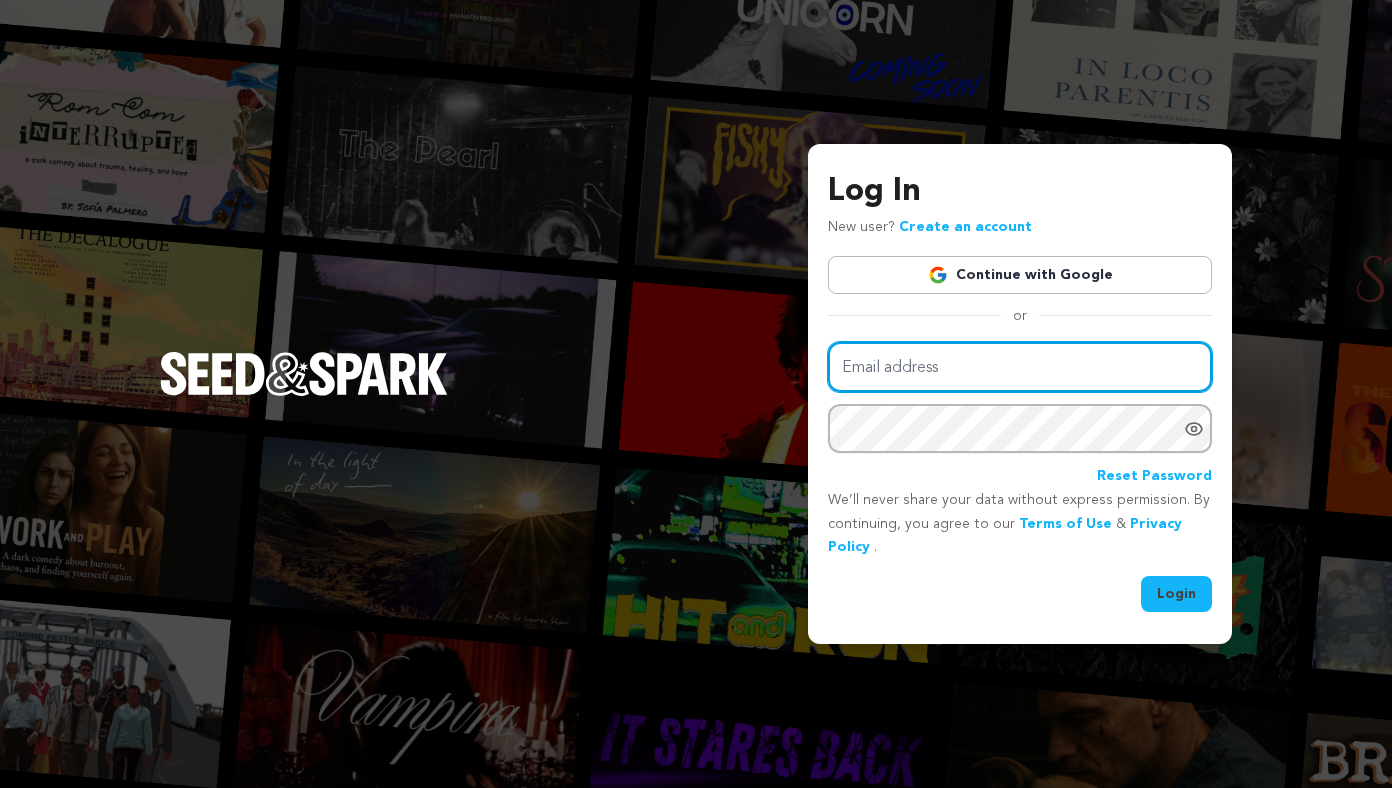click on "Email address" at bounding box center [1020, 367] 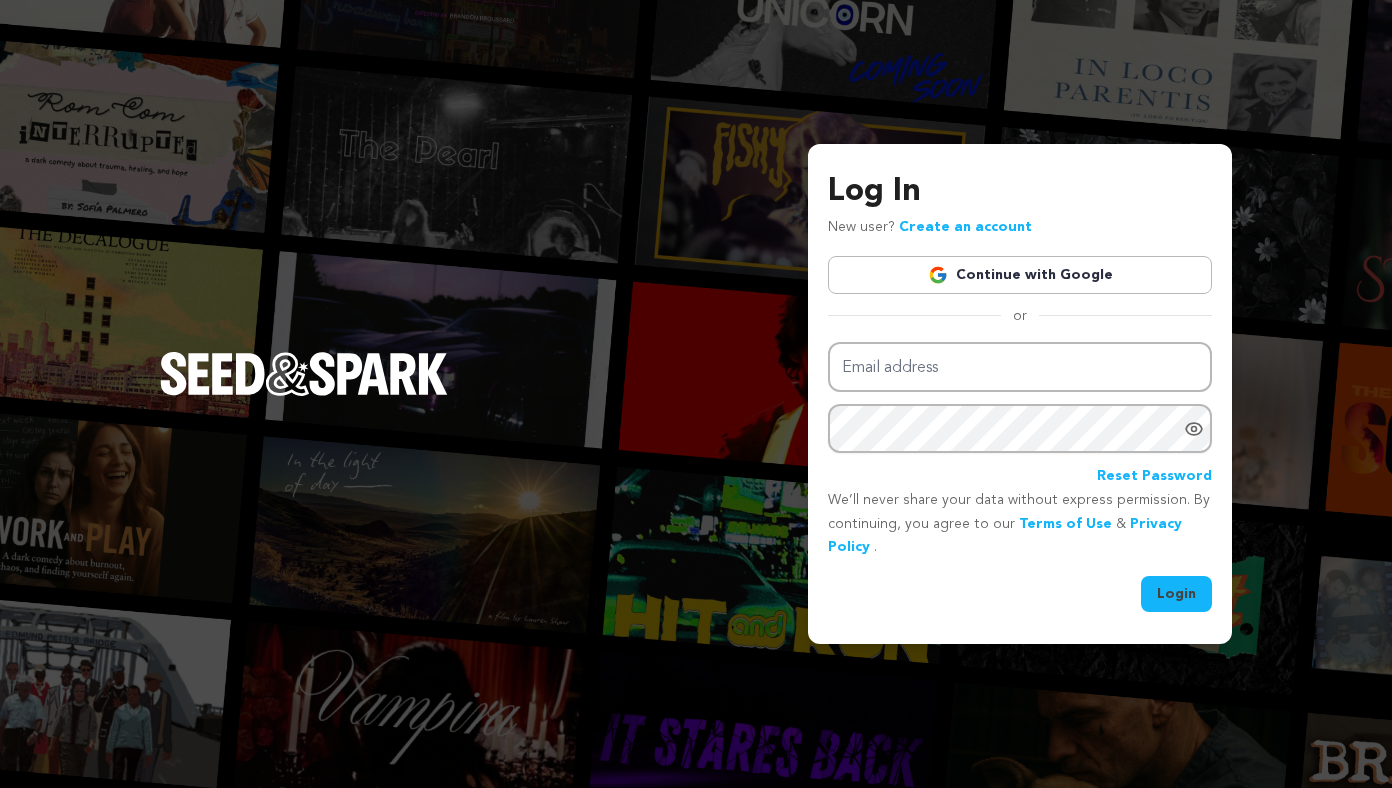 click on "Email address
Password
Reset
Password" at bounding box center [1020, 415] 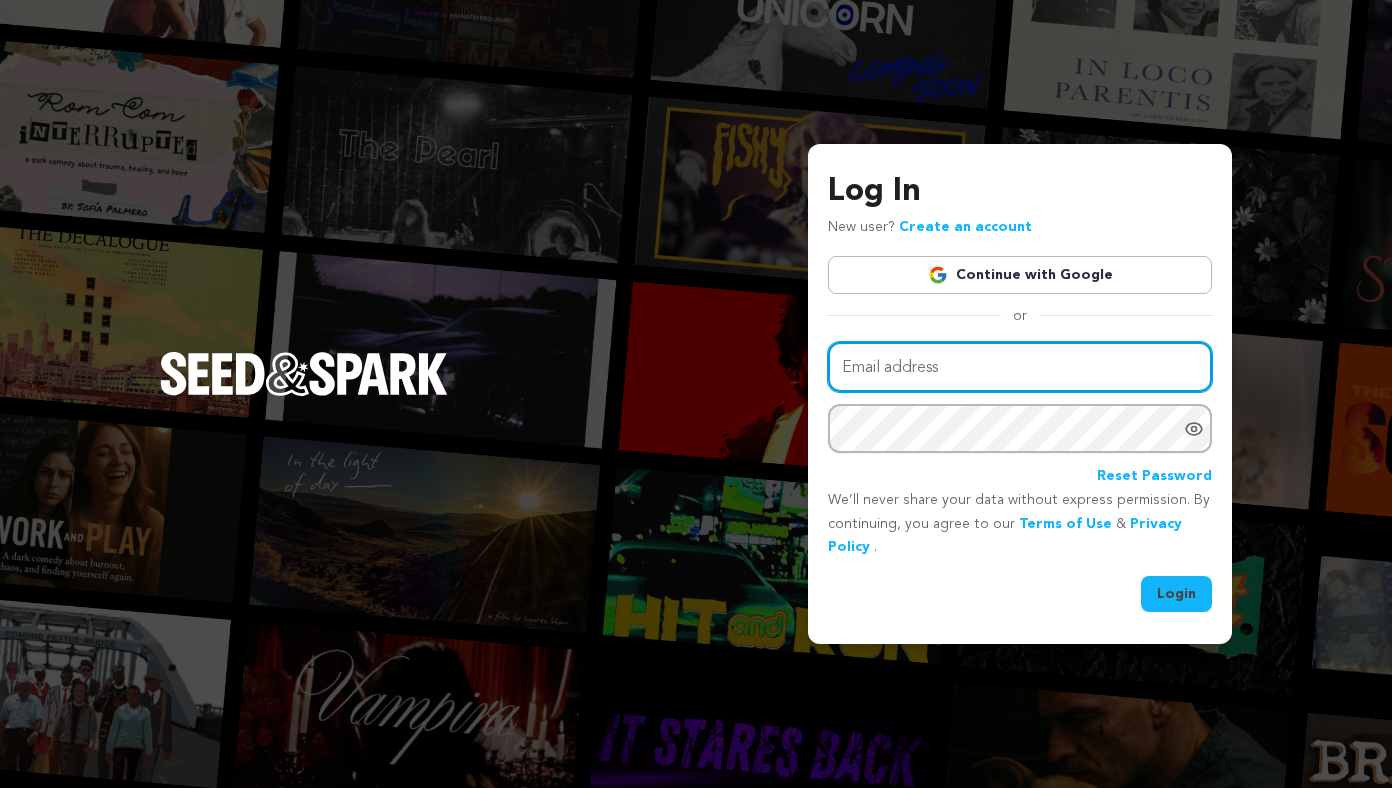 click on "Email address" at bounding box center (1020, 367) 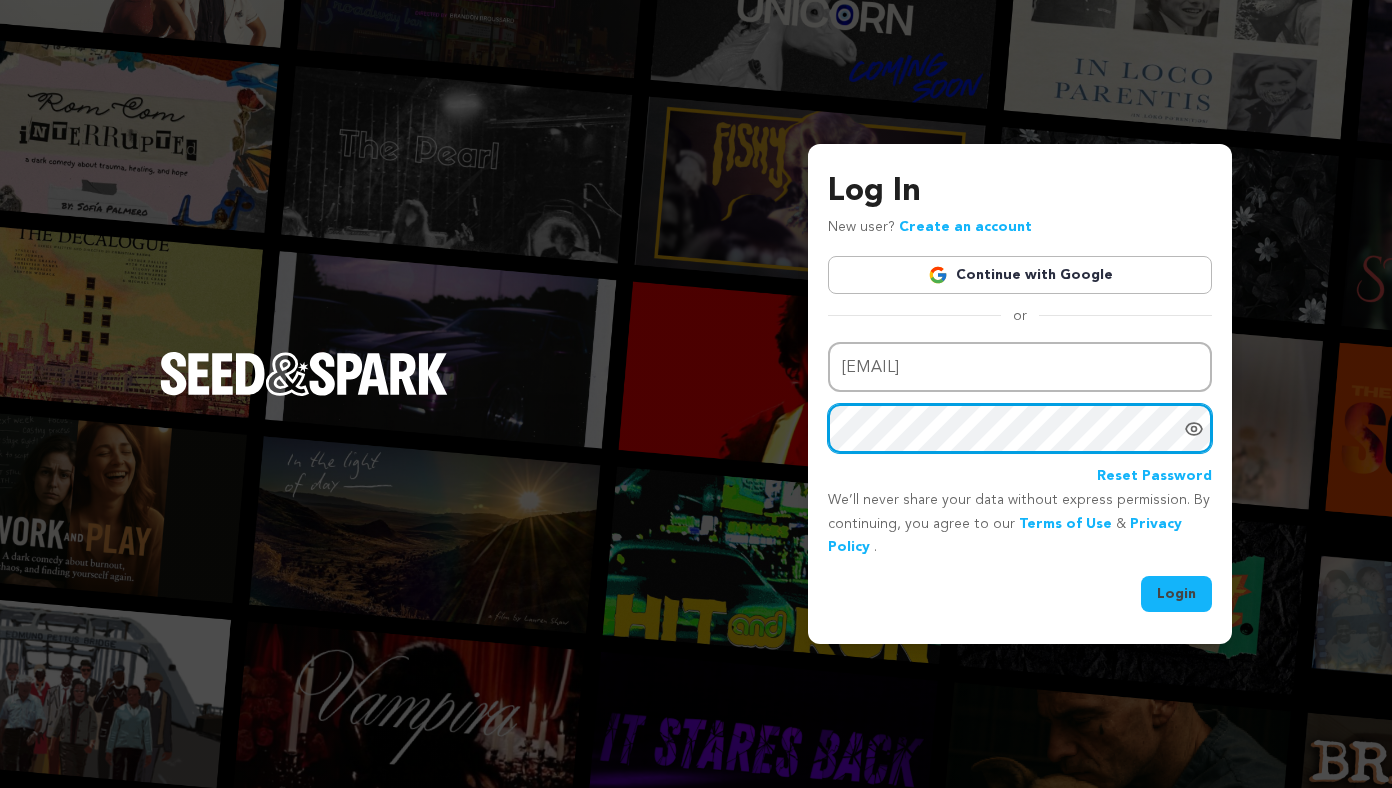 click on "Login" at bounding box center [1176, 594] 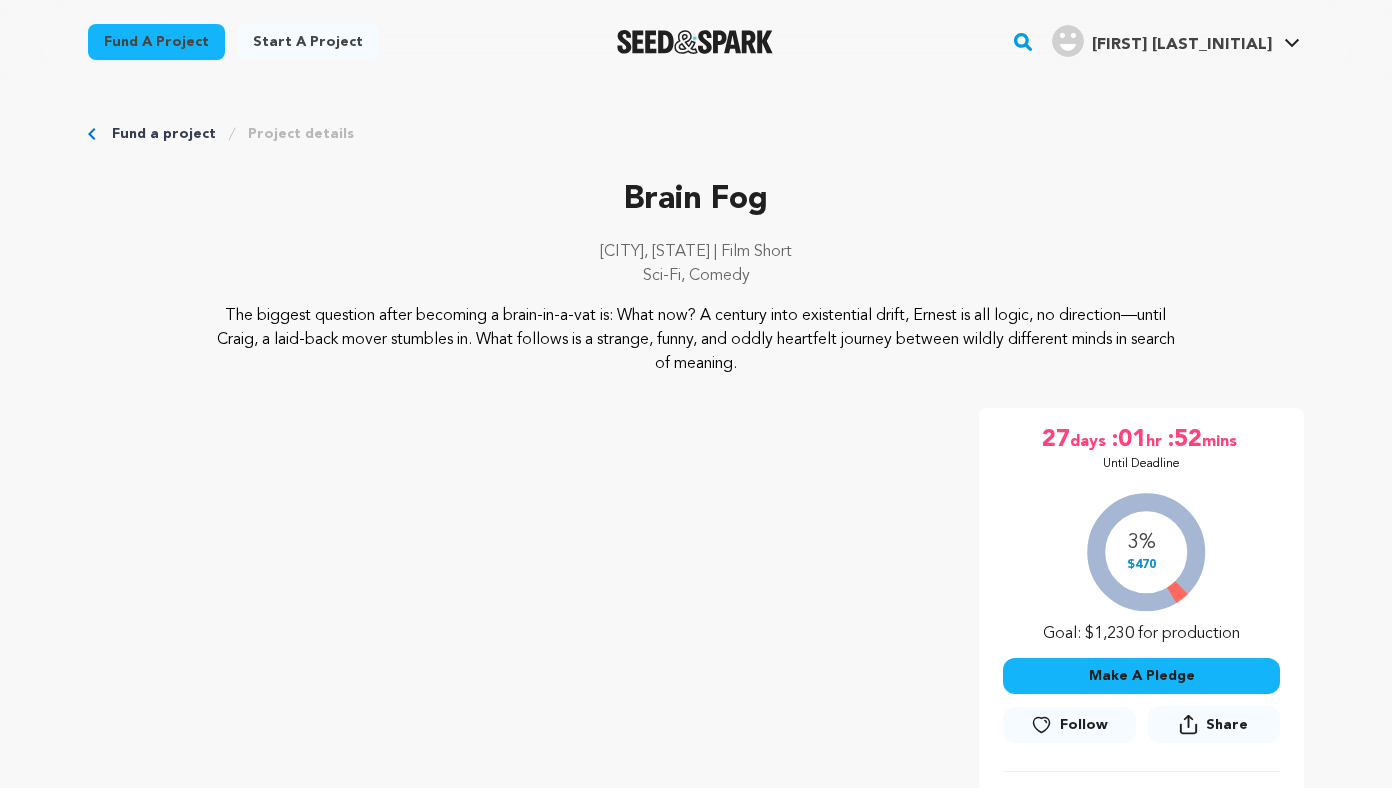 scroll, scrollTop: 0, scrollLeft: 0, axis: both 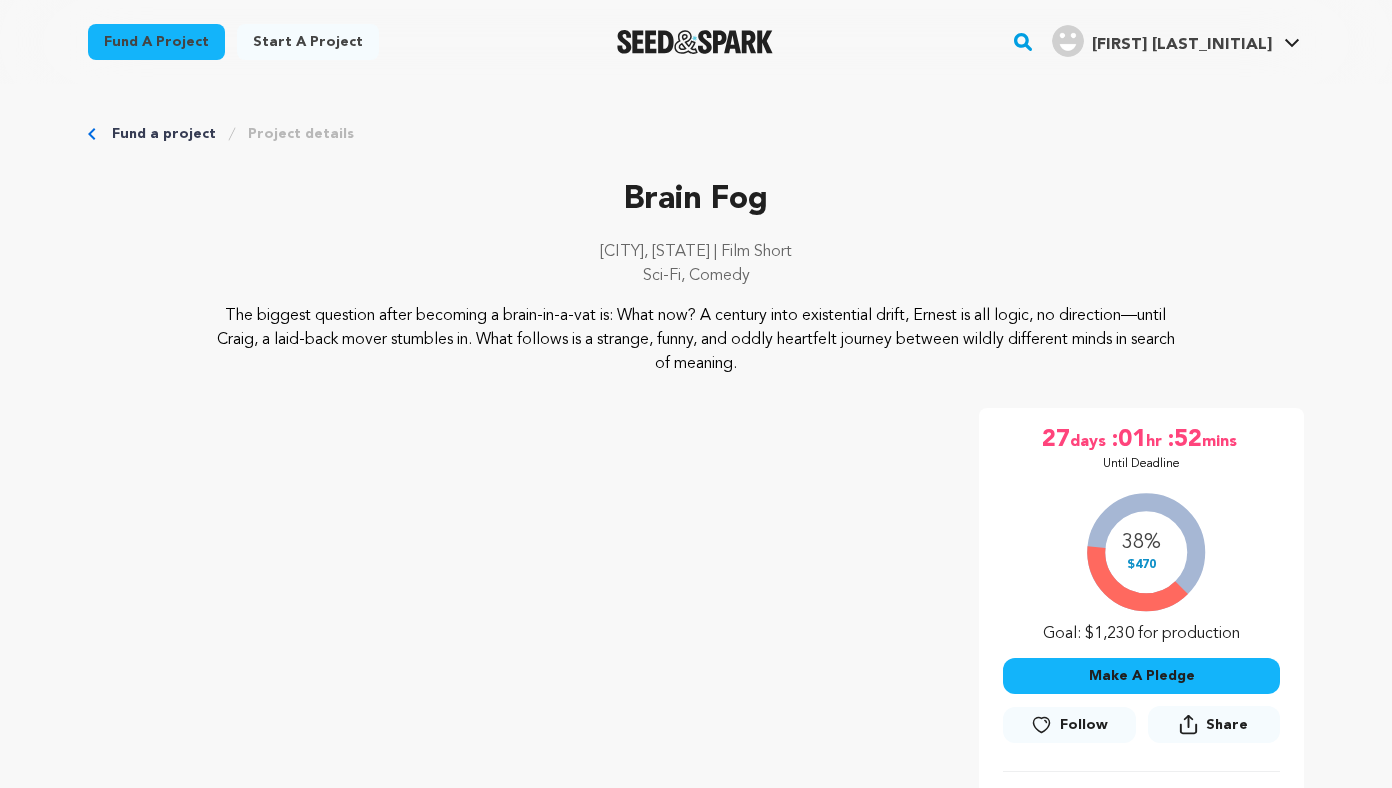 click on "Project details" at bounding box center (301, 134) 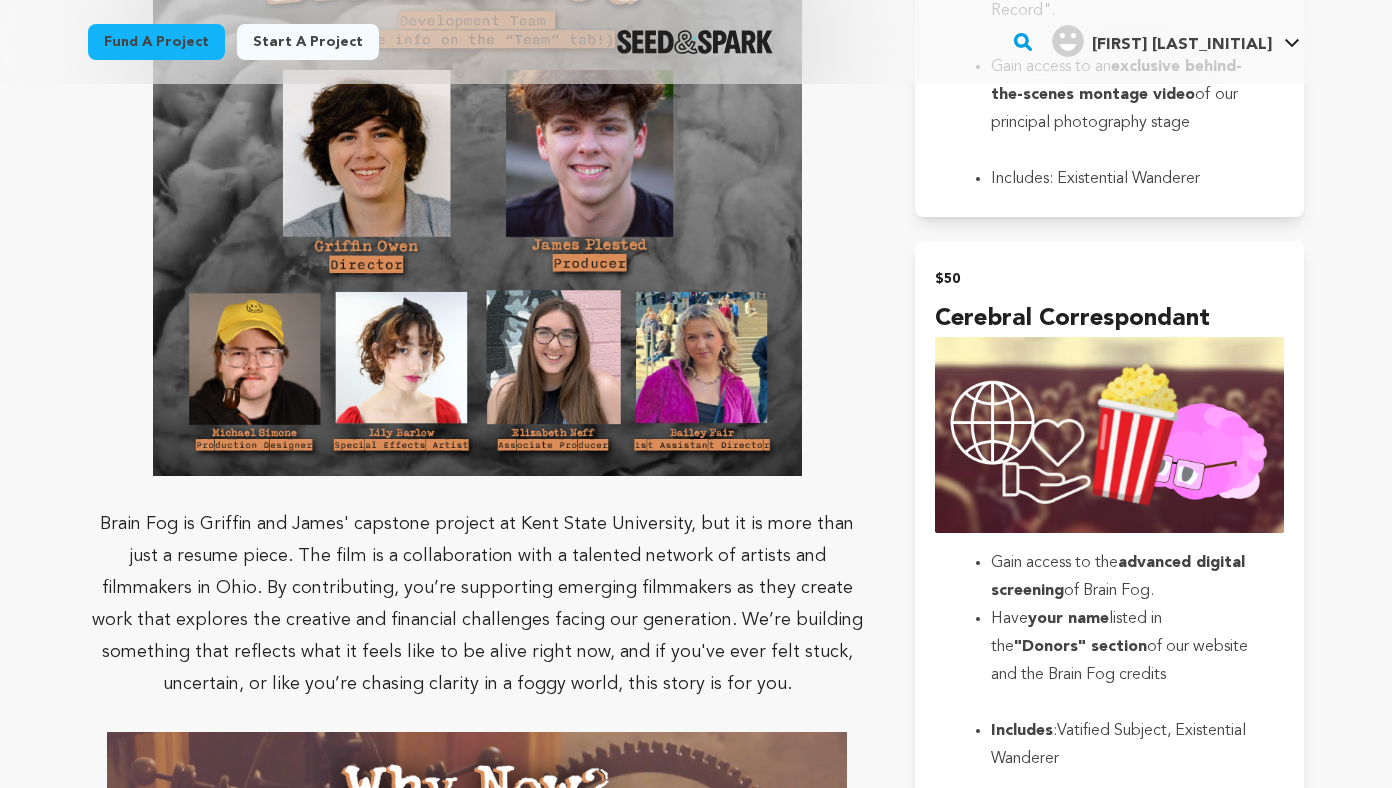 scroll, scrollTop: 2256, scrollLeft: 0, axis: vertical 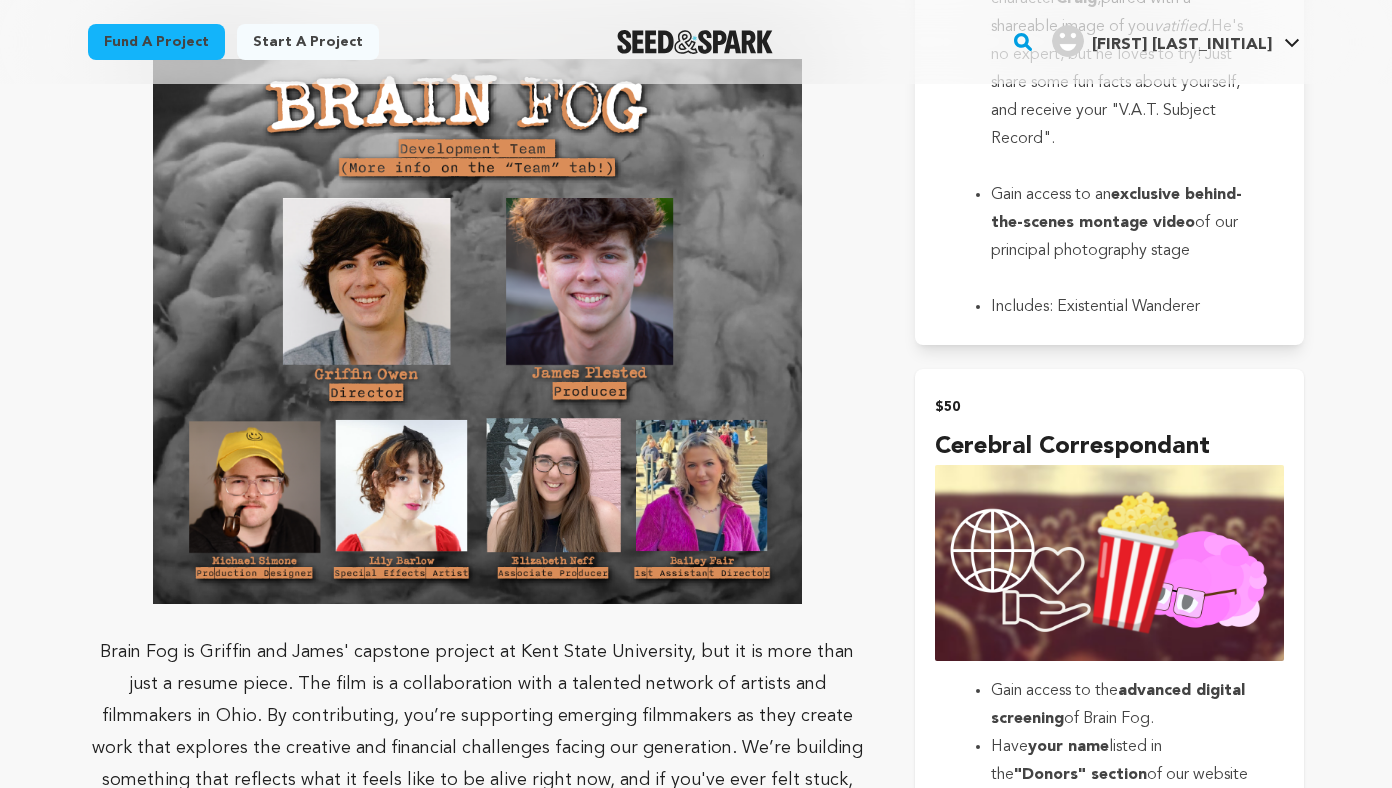 click at bounding box center (1109, 563) 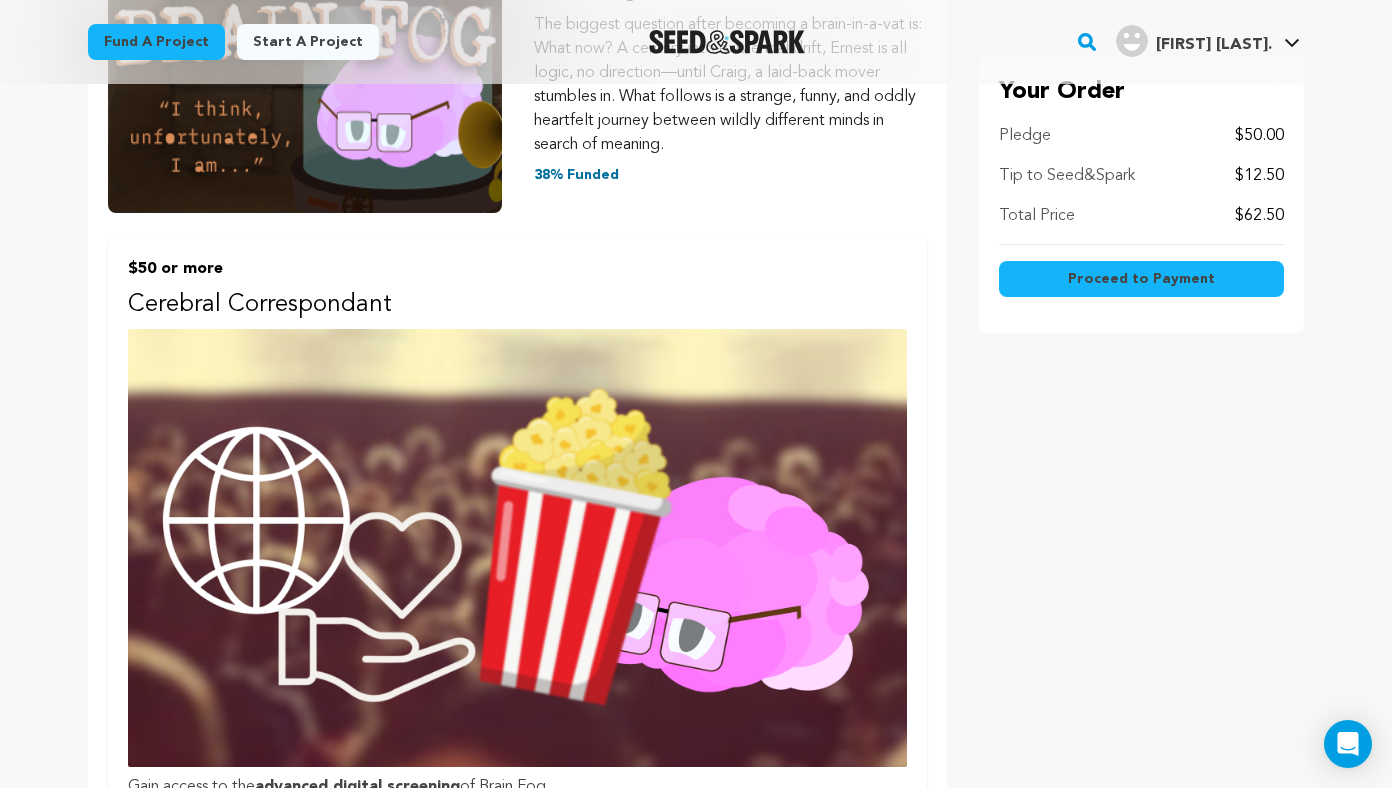 scroll, scrollTop: 530, scrollLeft: 0, axis: vertical 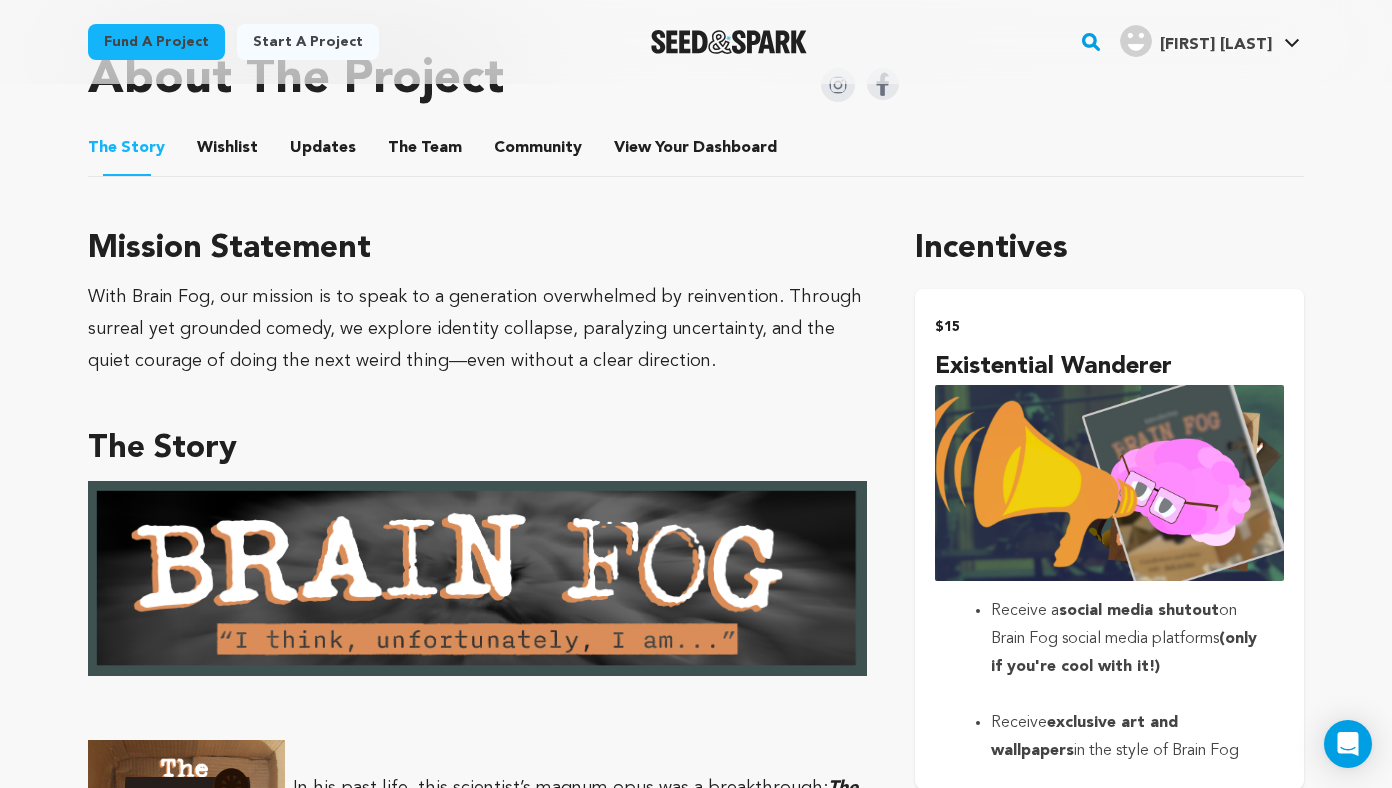 click at bounding box center [1109, 483] 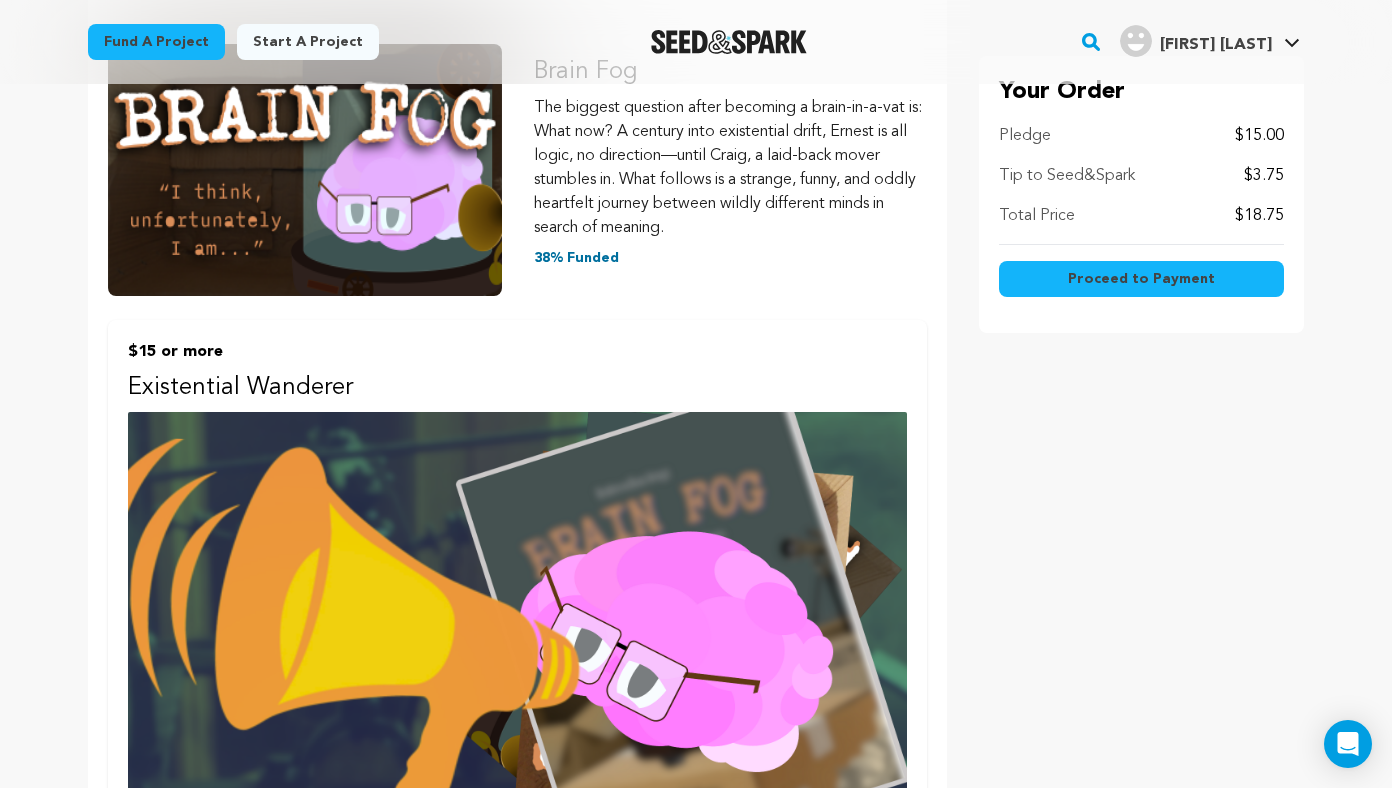 scroll, scrollTop: 358, scrollLeft: 0, axis: vertical 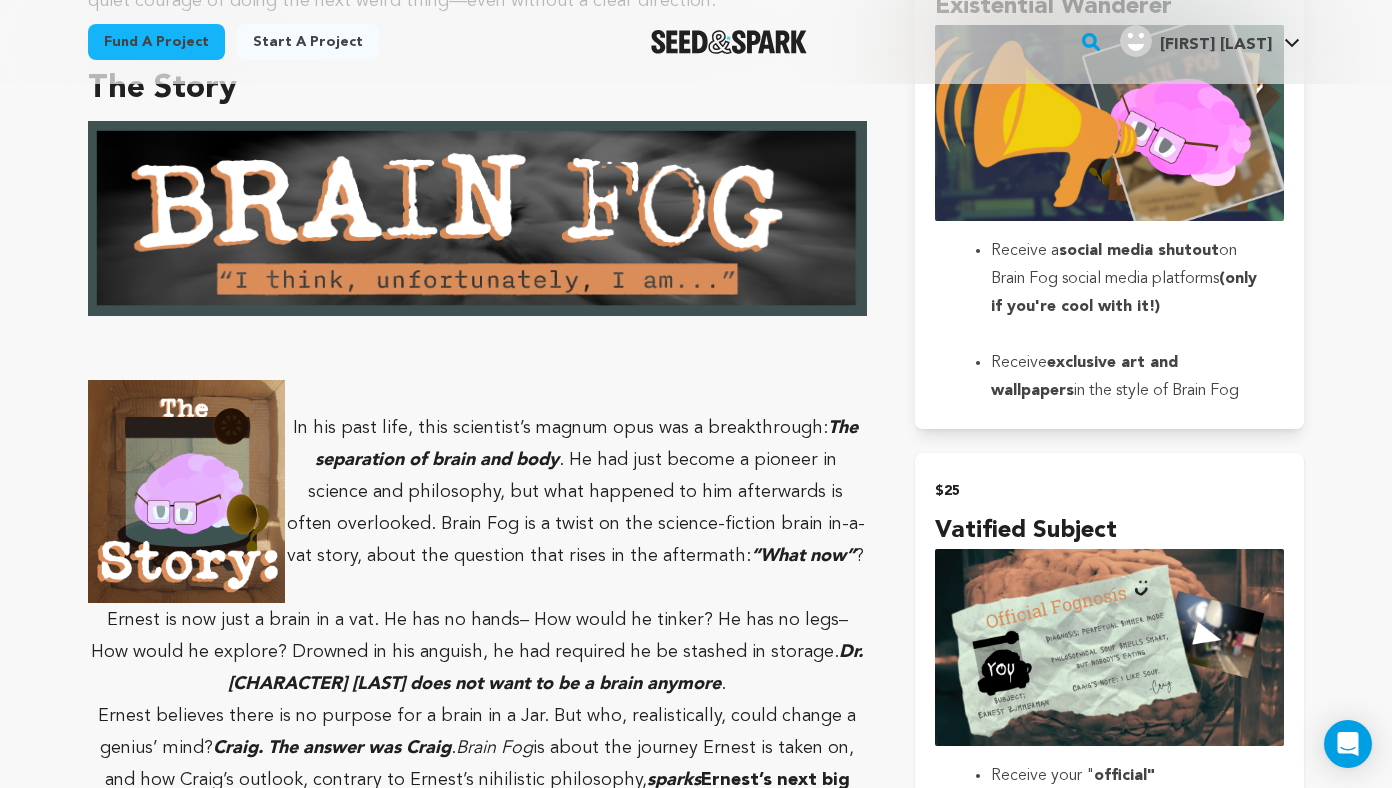 click at bounding box center [1109, 647] 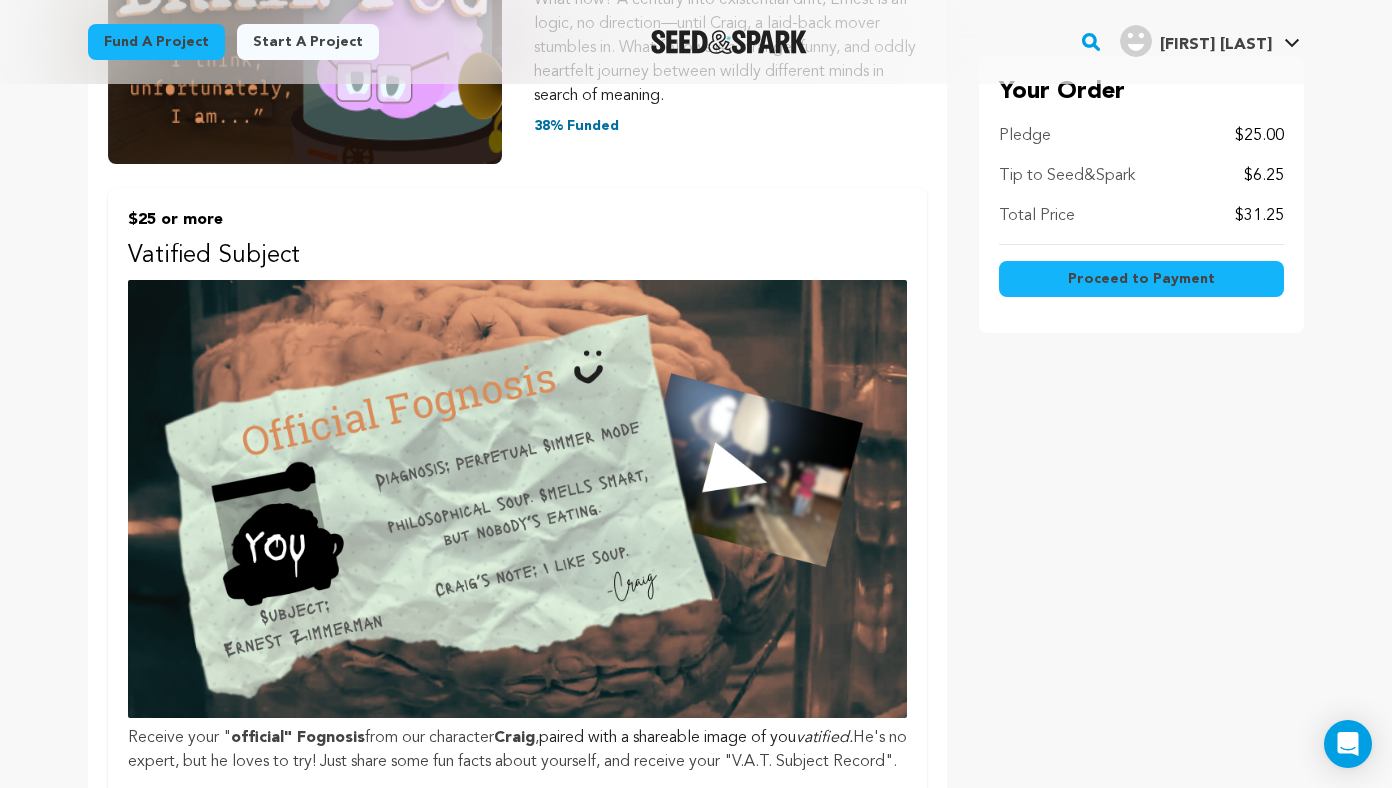 scroll, scrollTop: 508, scrollLeft: 0, axis: vertical 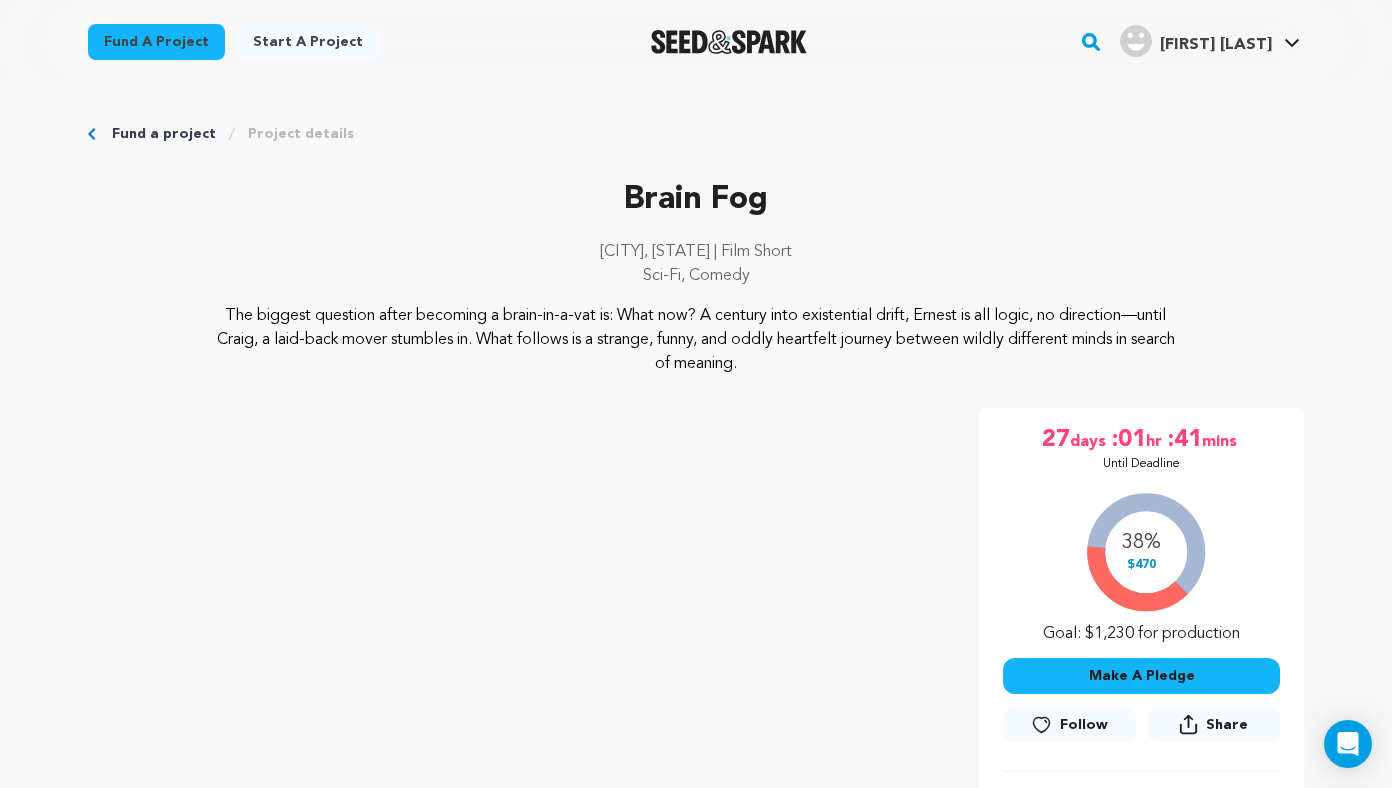 click on "Fund a project" at bounding box center (164, 134) 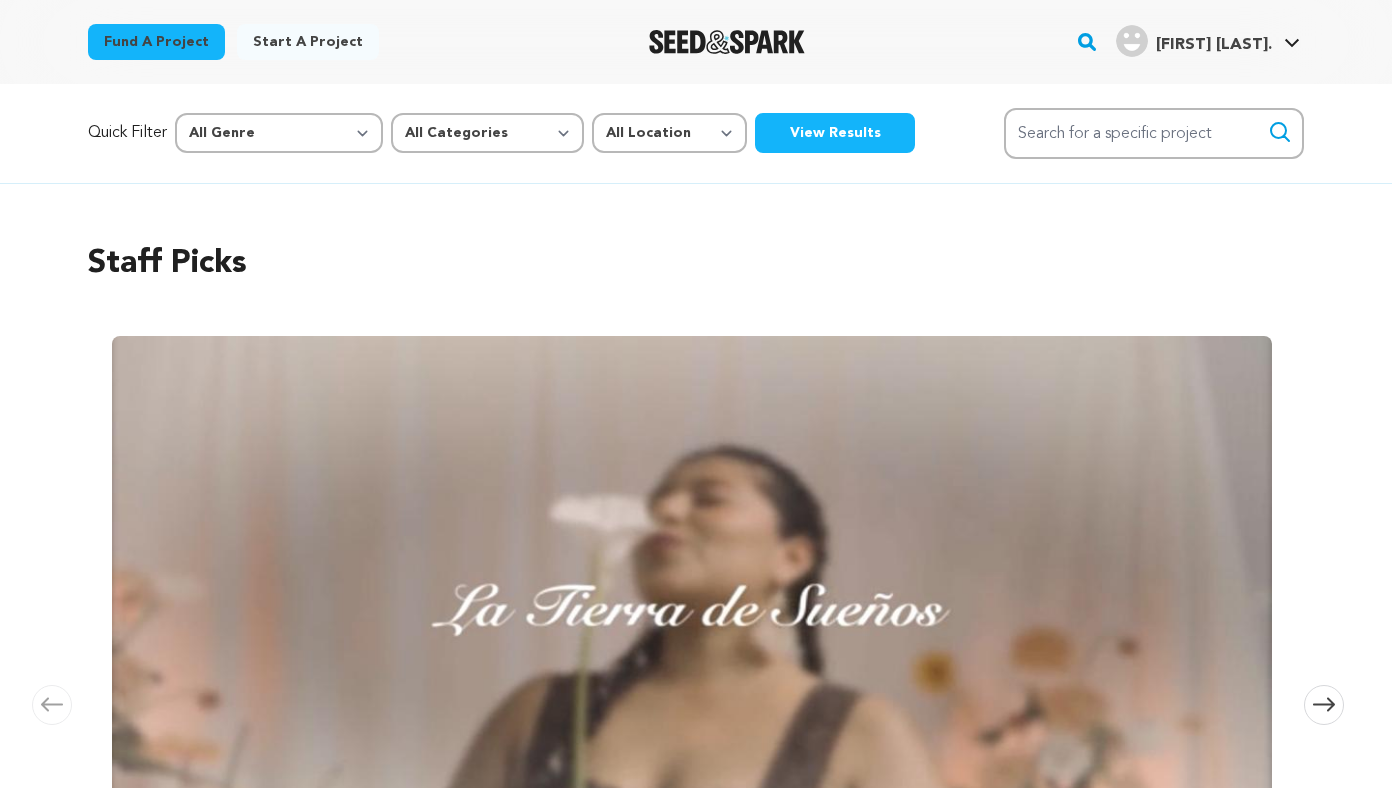 scroll, scrollTop: 0, scrollLeft: 0, axis: both 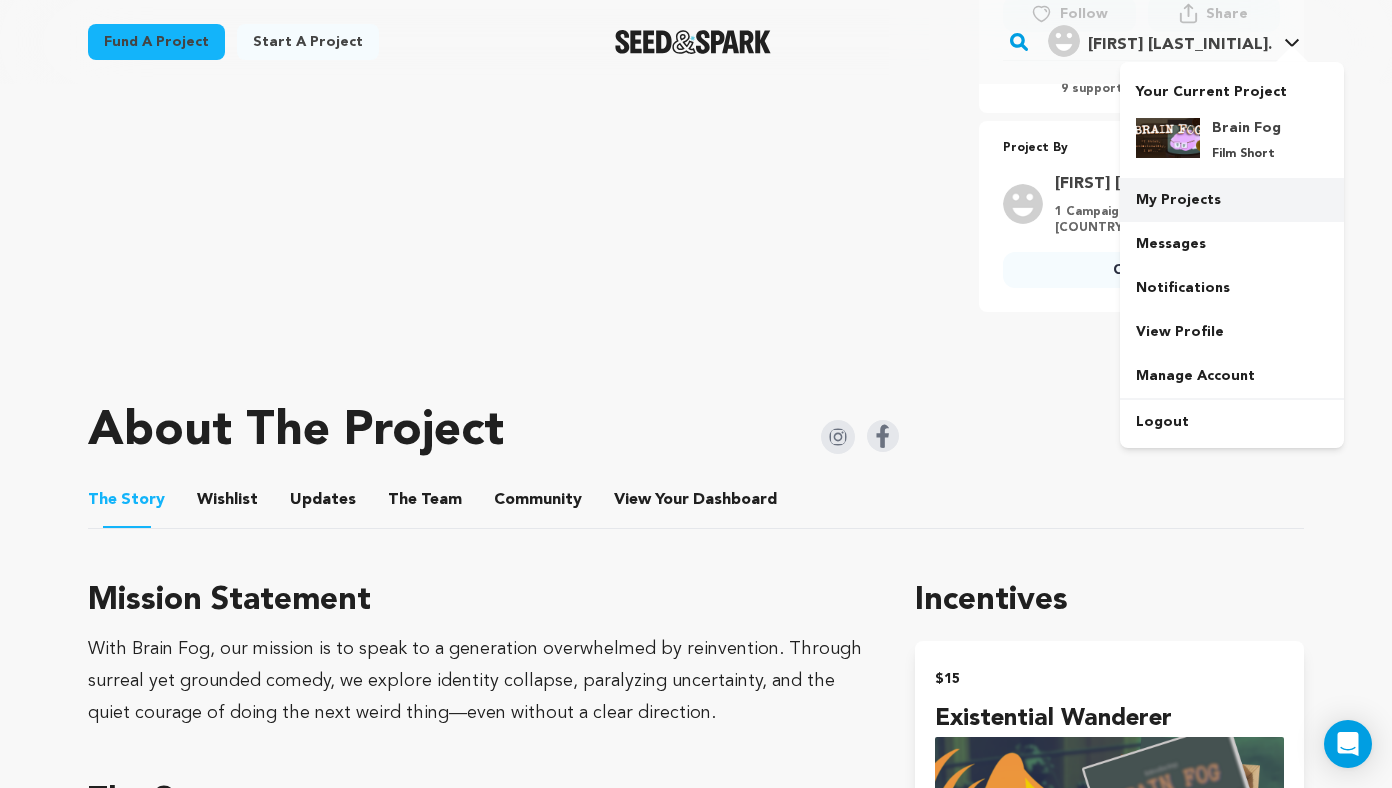 click on "My Projects" at bounding box center (1232, 200) 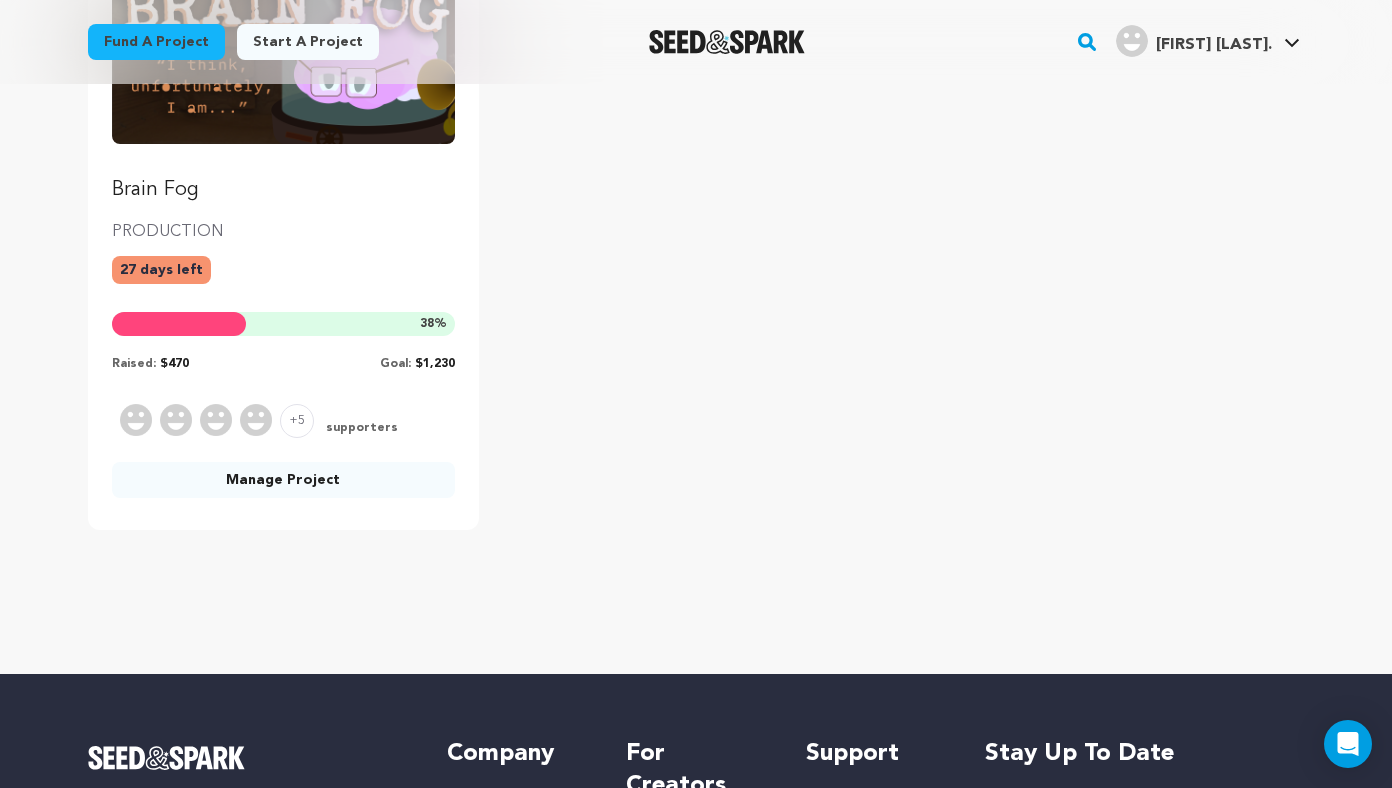 scroll, scrollTop: 311, scrollLeft: 0, axis: vertical 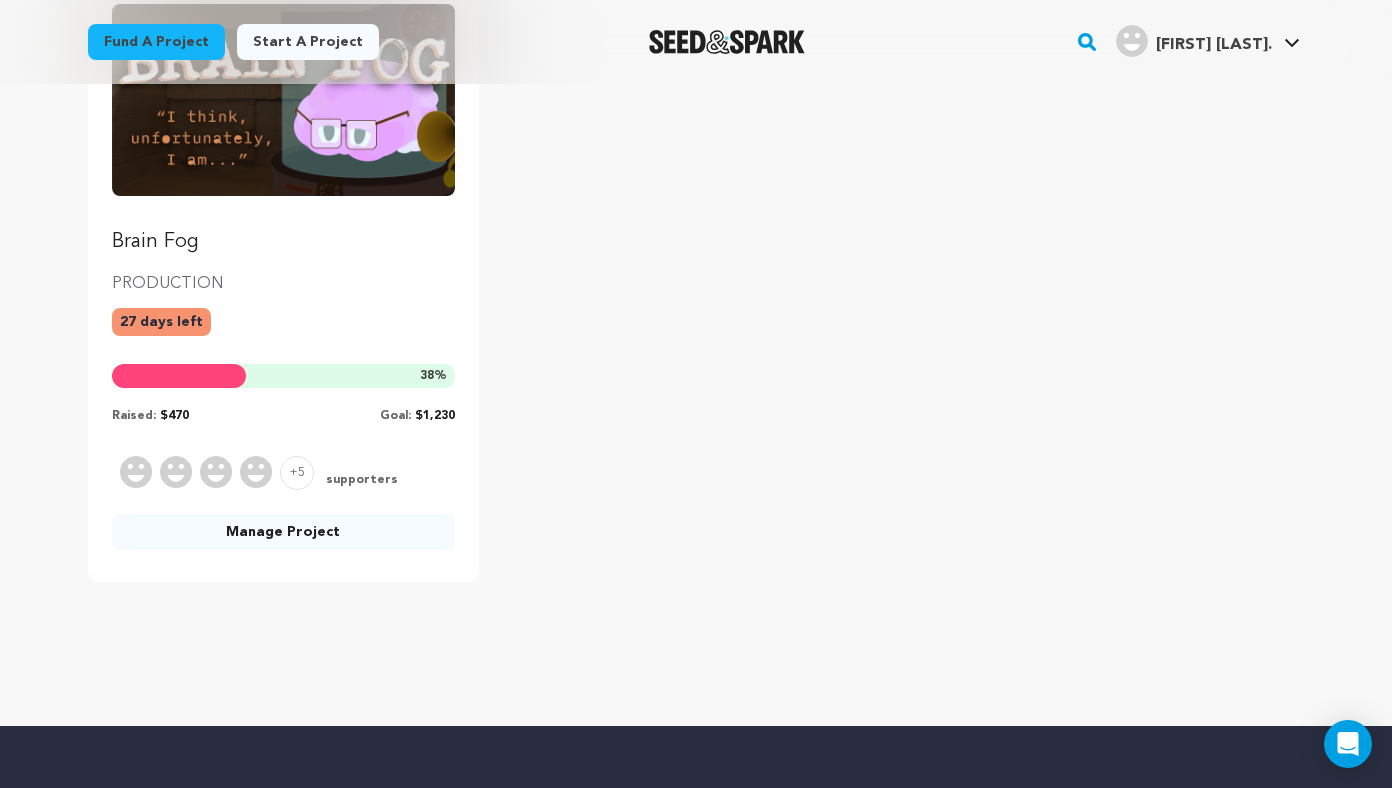click on "Manage Project" at bounding box center [283, 532] 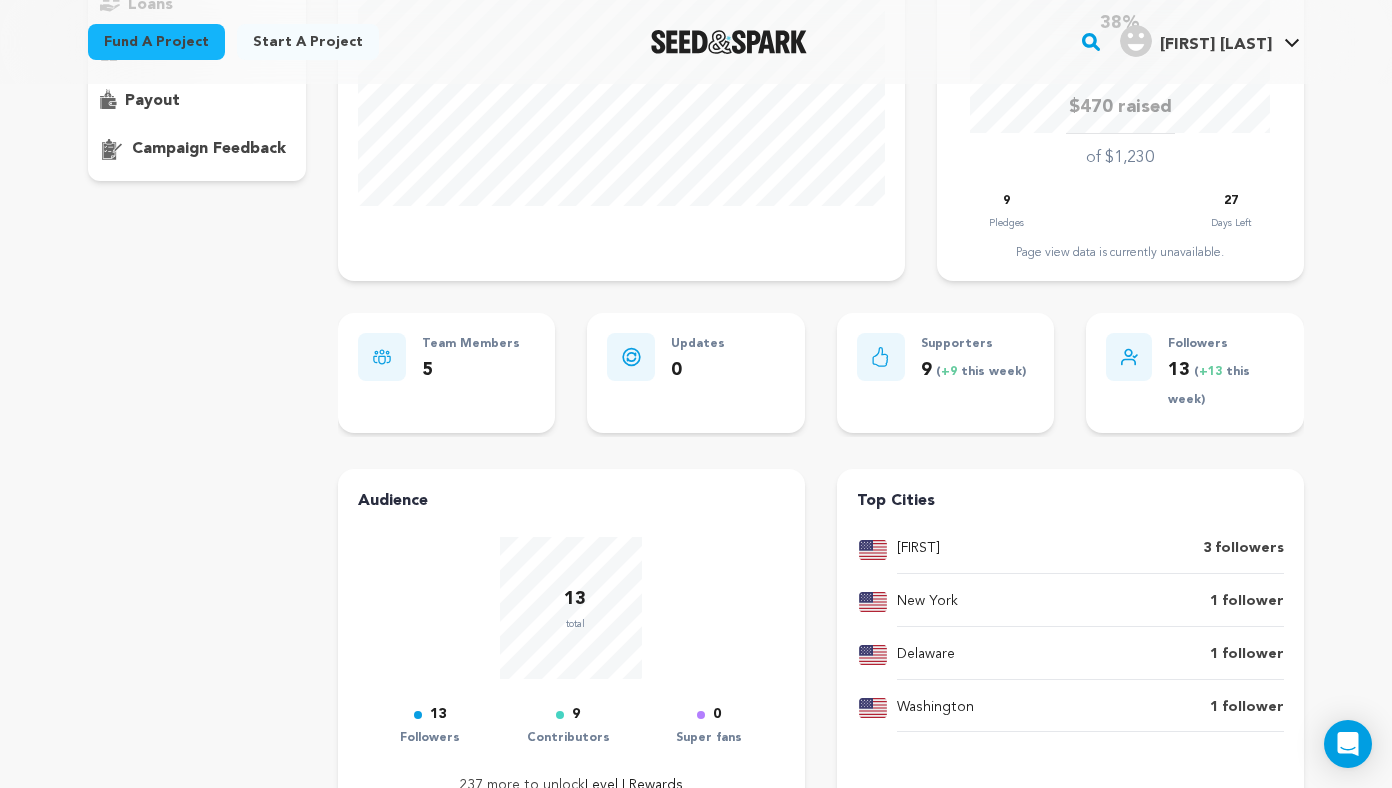 scroll, scrollTop: 0, scrollLeft: 0, axis: both 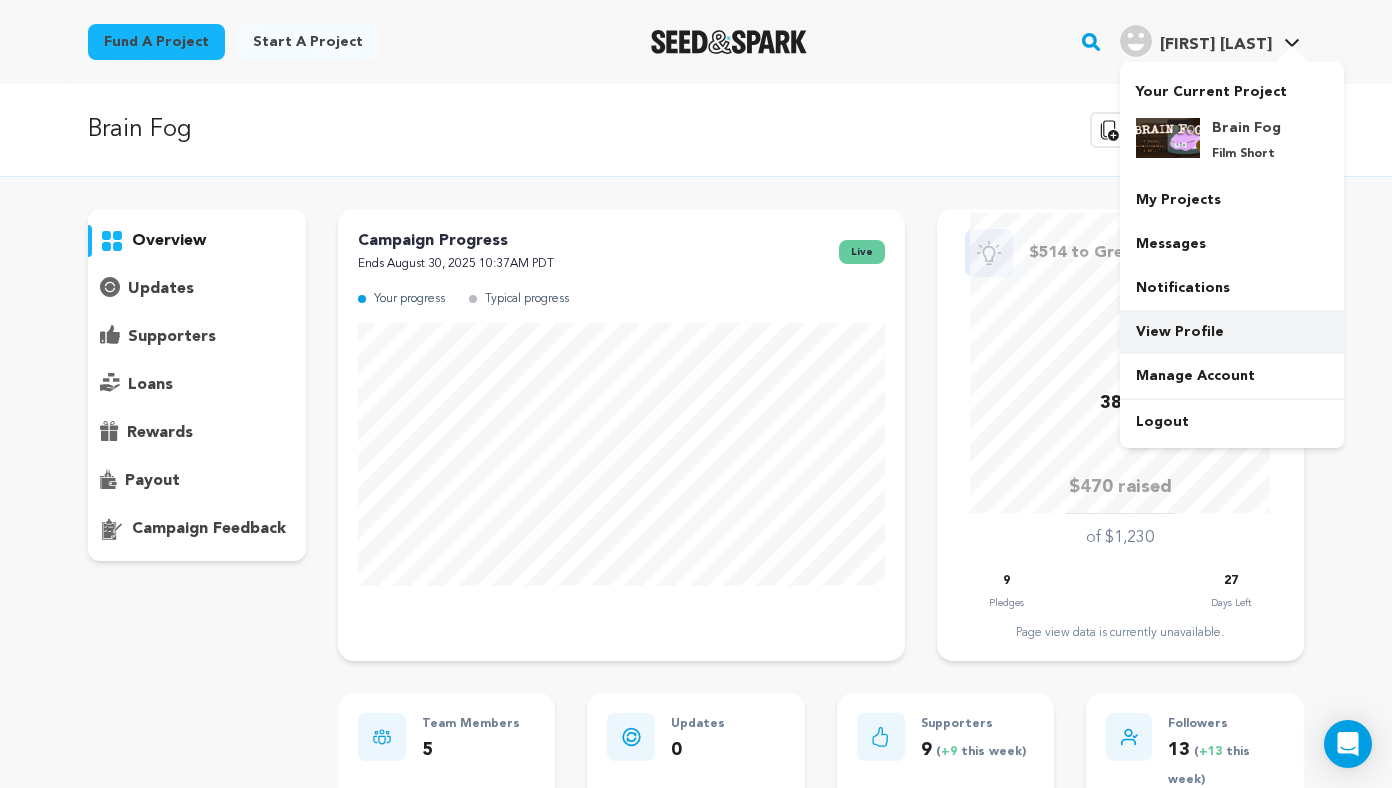 click on "View Profile" at bounding box center [1232, 332] 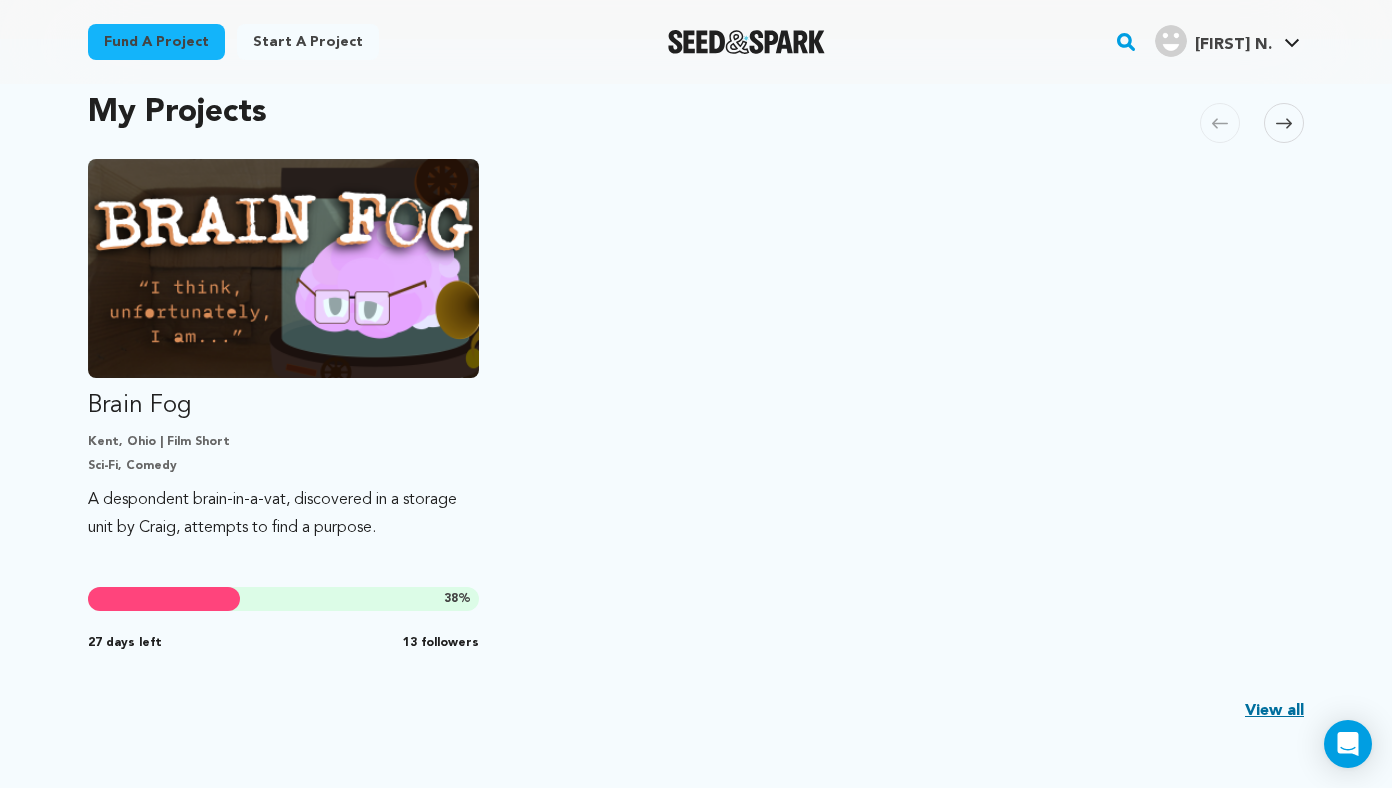 scroll, scrollTop: 377, scrollLeft: 0, axis: vertical 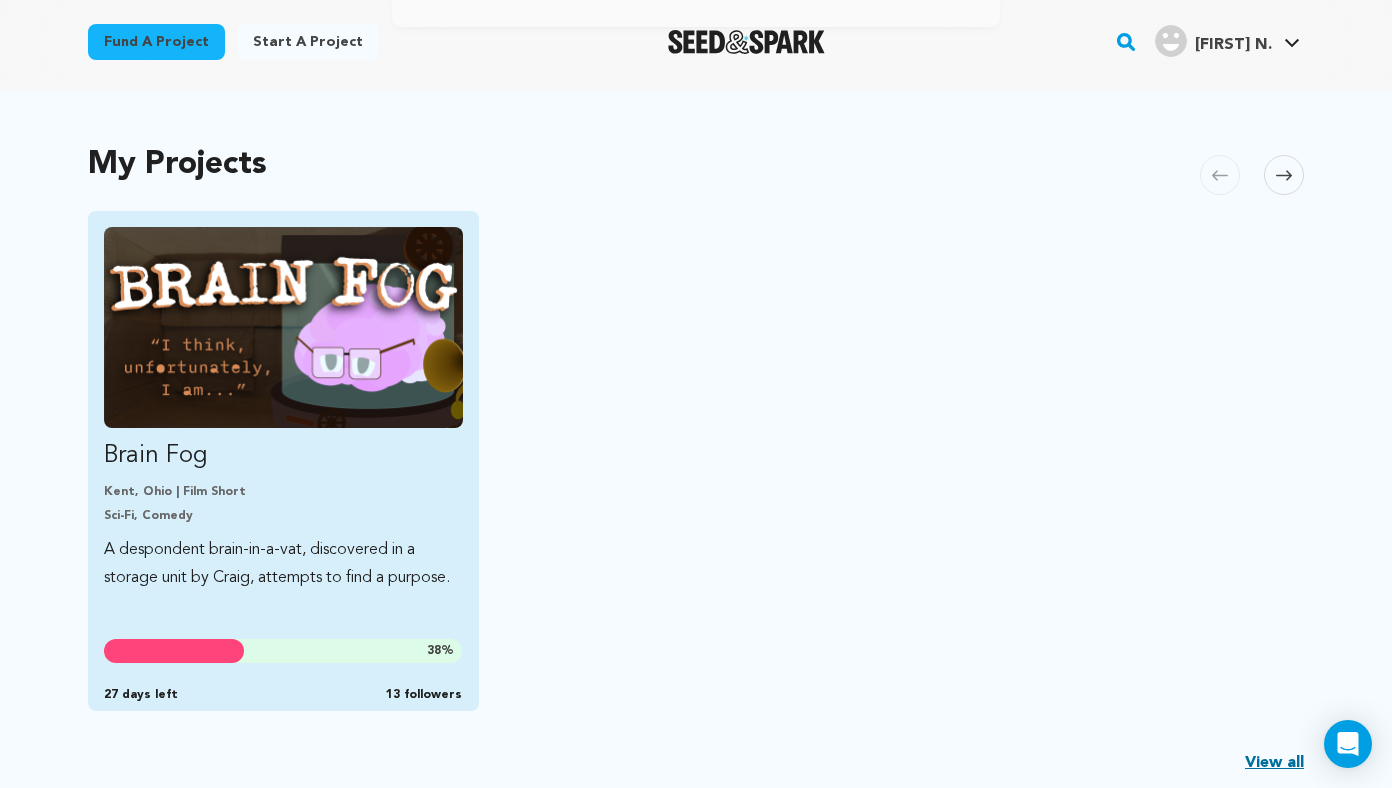 click at bounding box center [283, 327] 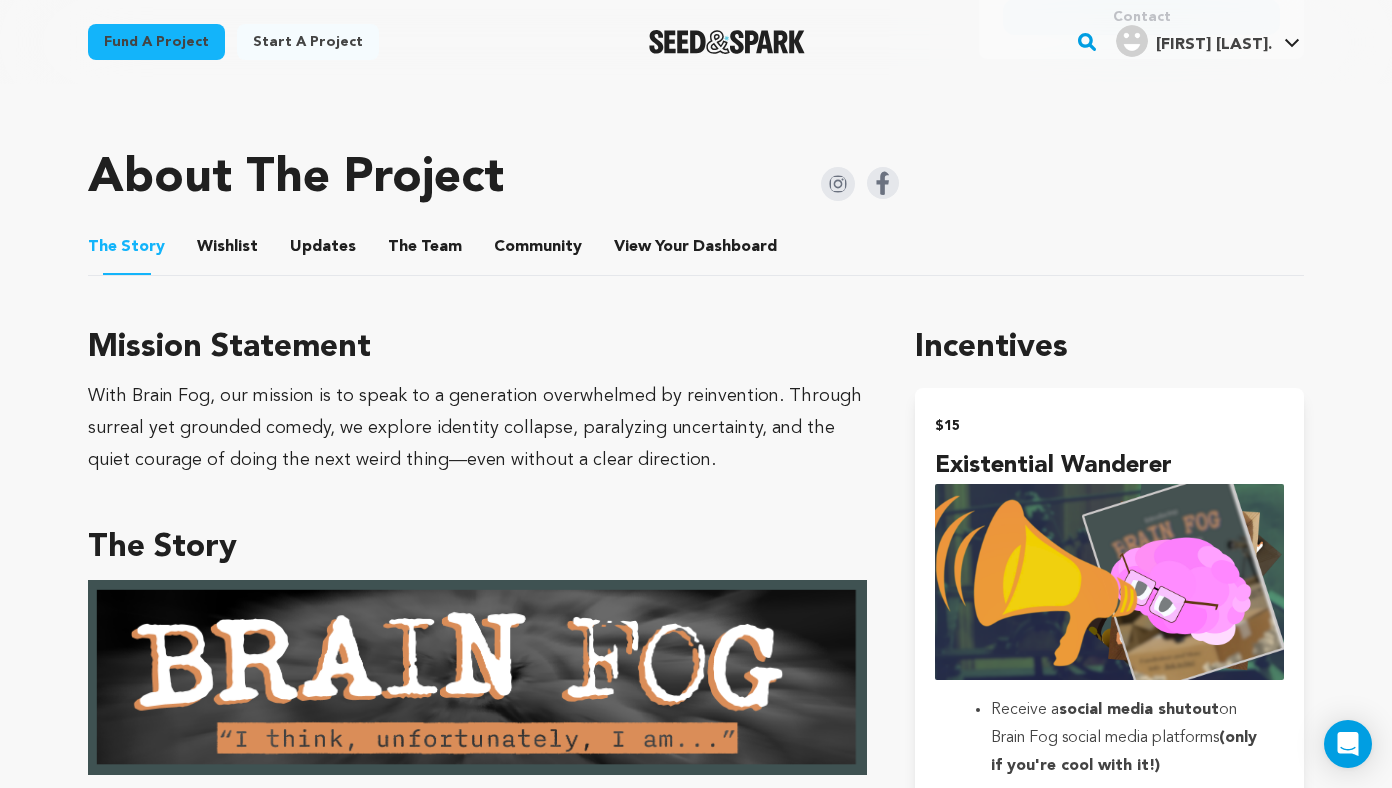 scroll, scrollTop: 942, scrollLeft: 0, axis: vertical 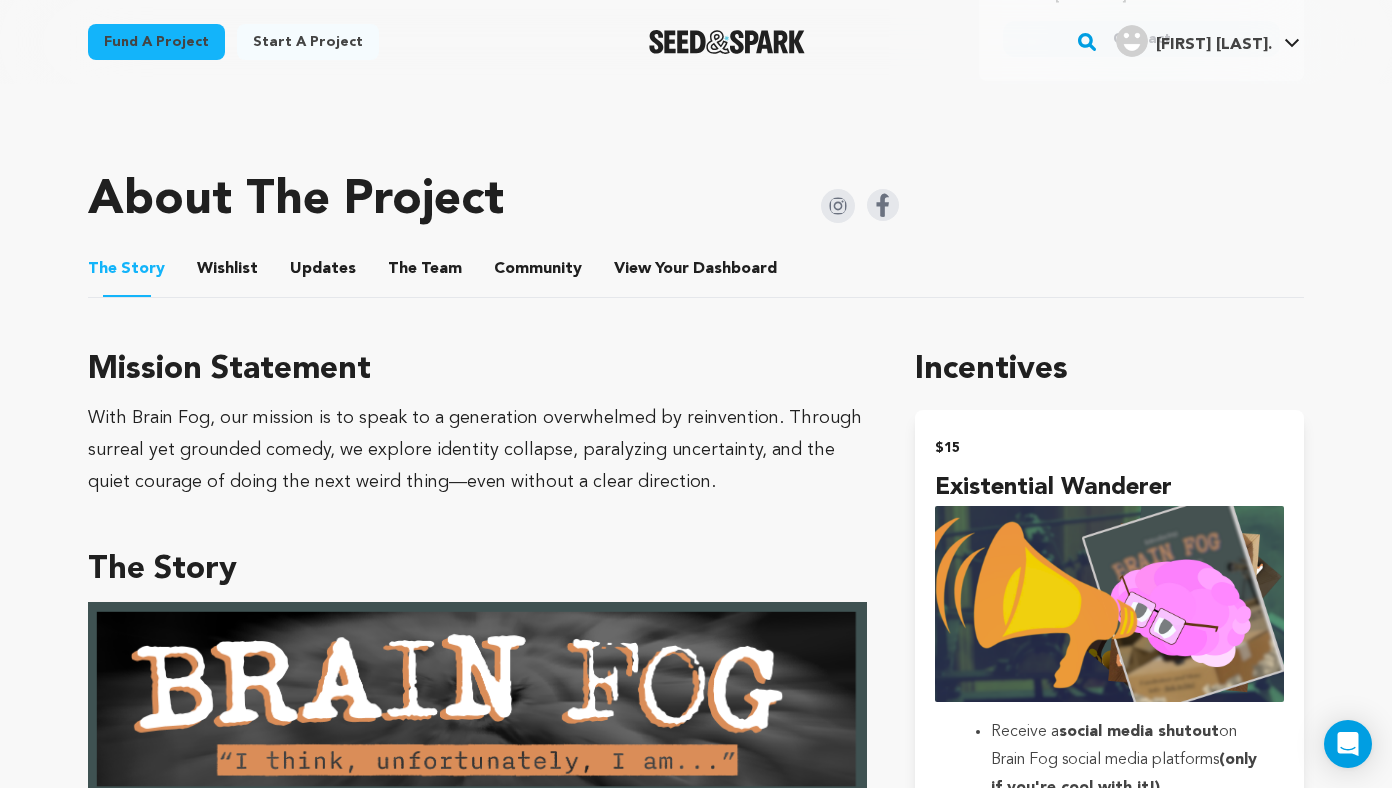 click on "Wishlist" at bounding box center (228, 273) 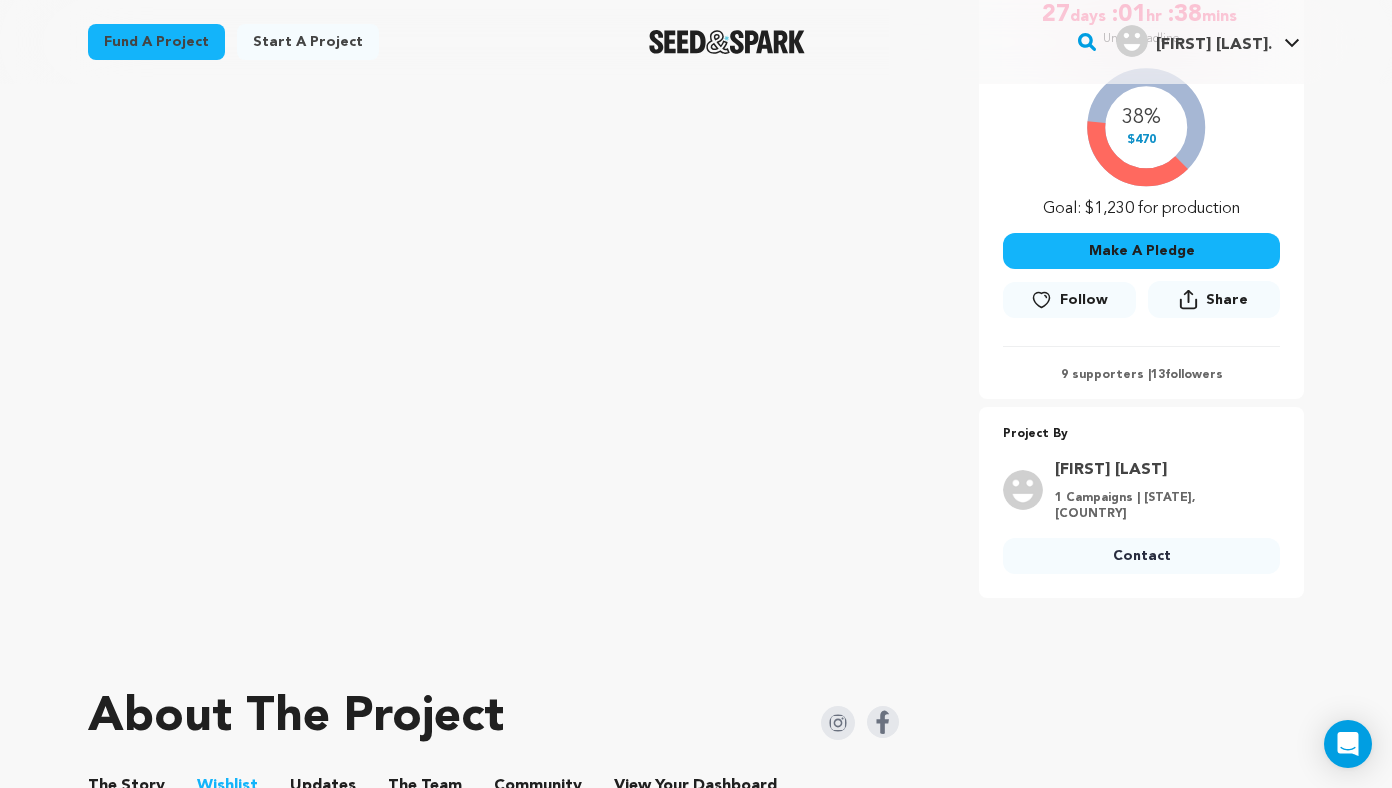 scroll, scrollTop: 0, scrollLeft: 0, axis: both 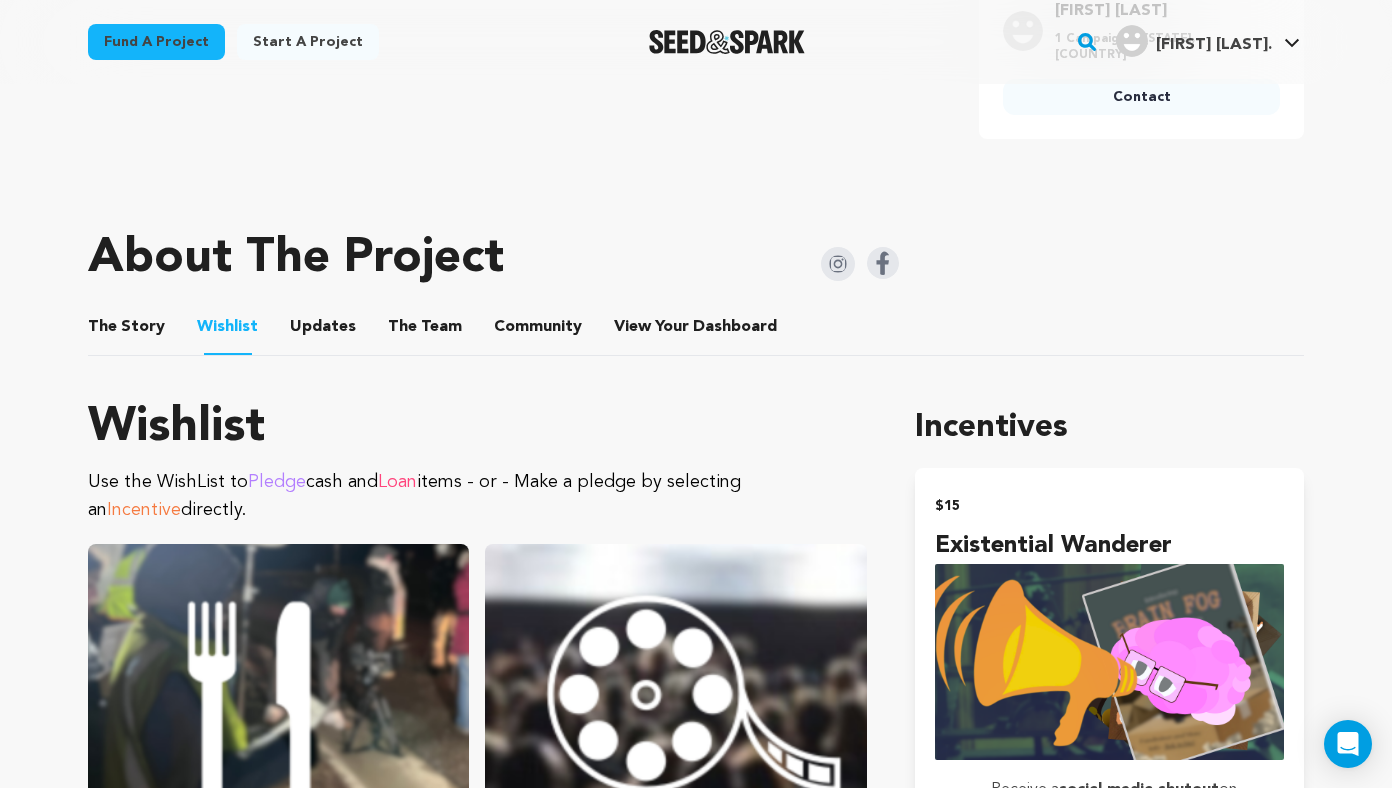 click on "Updates" at bounding box center [323, 331] 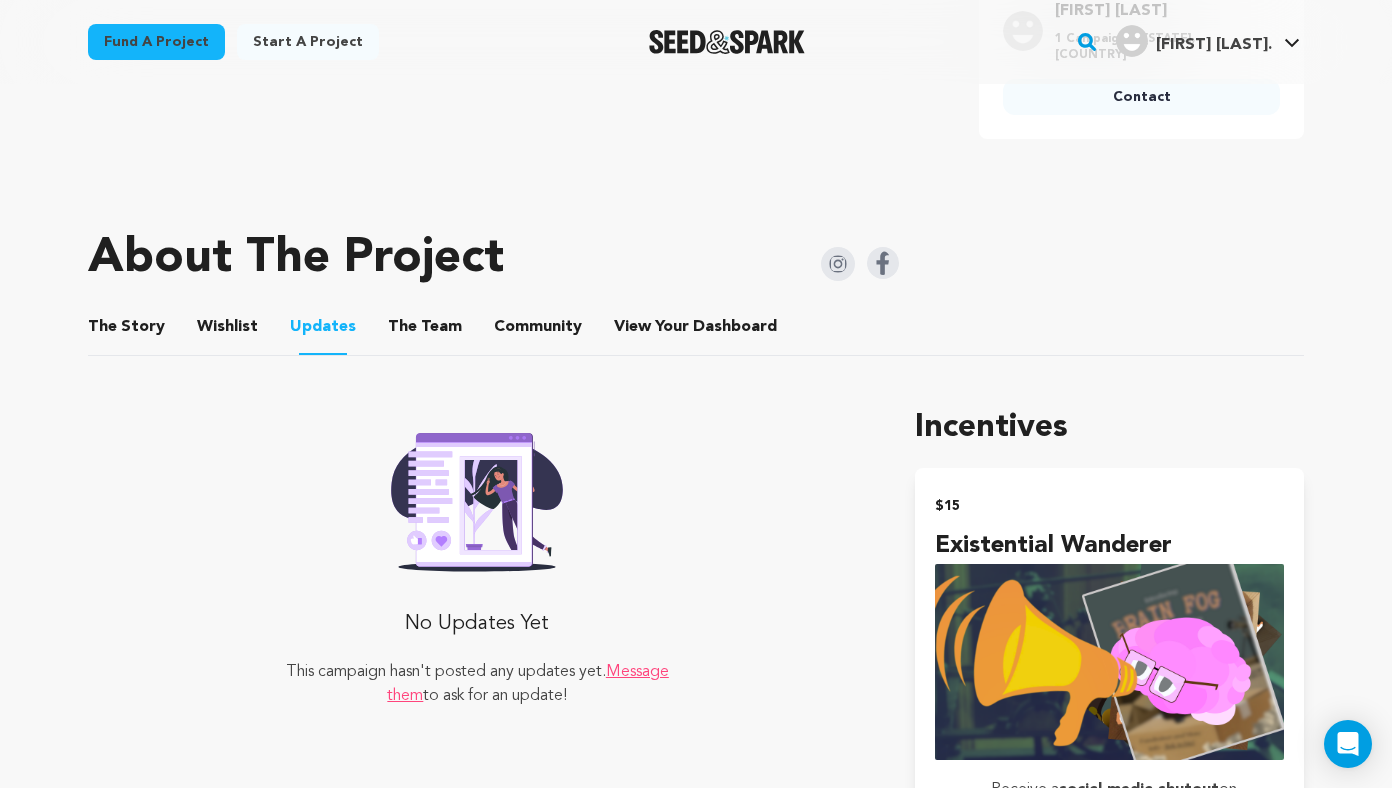 click on "The Team" at bounding box center [425, 331] 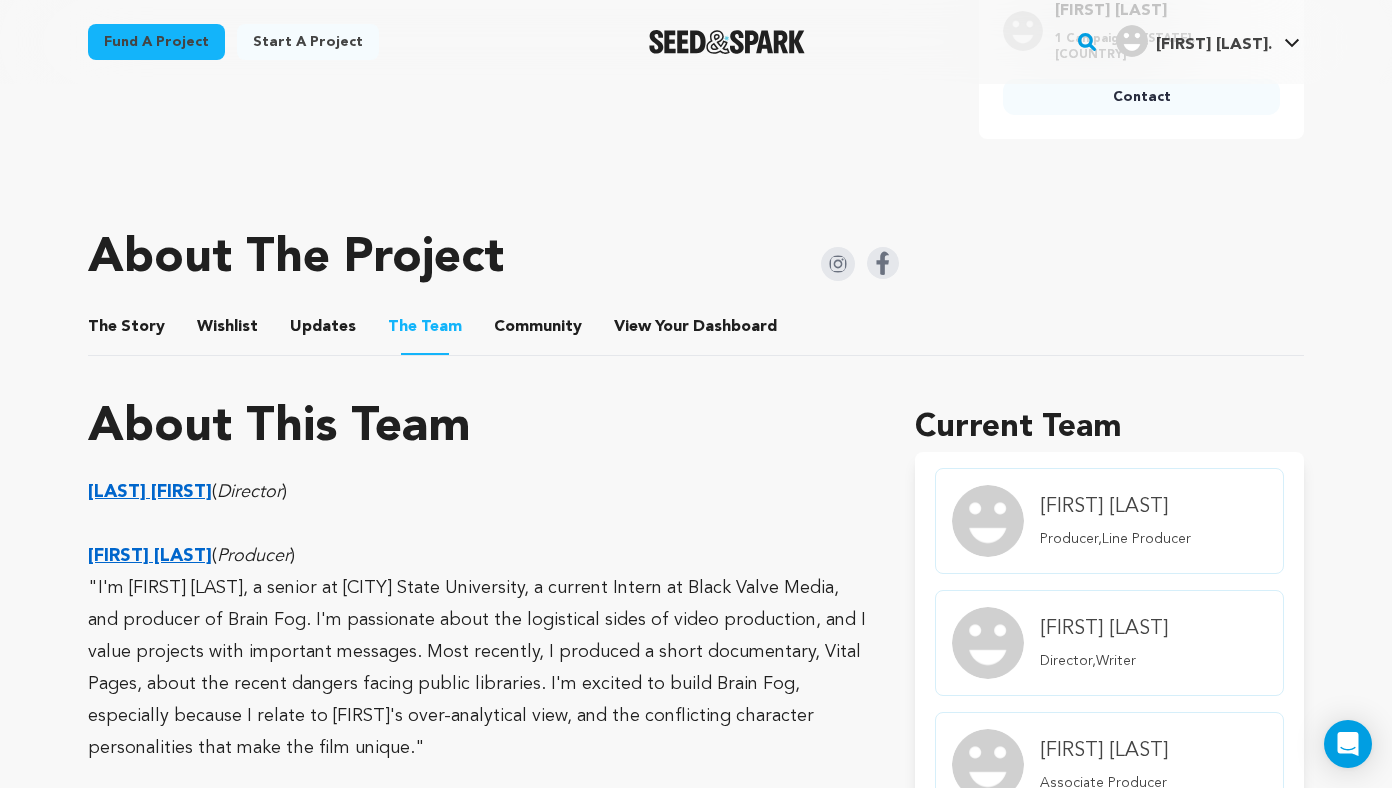 click on "Community" at bounding box center [538, 331] 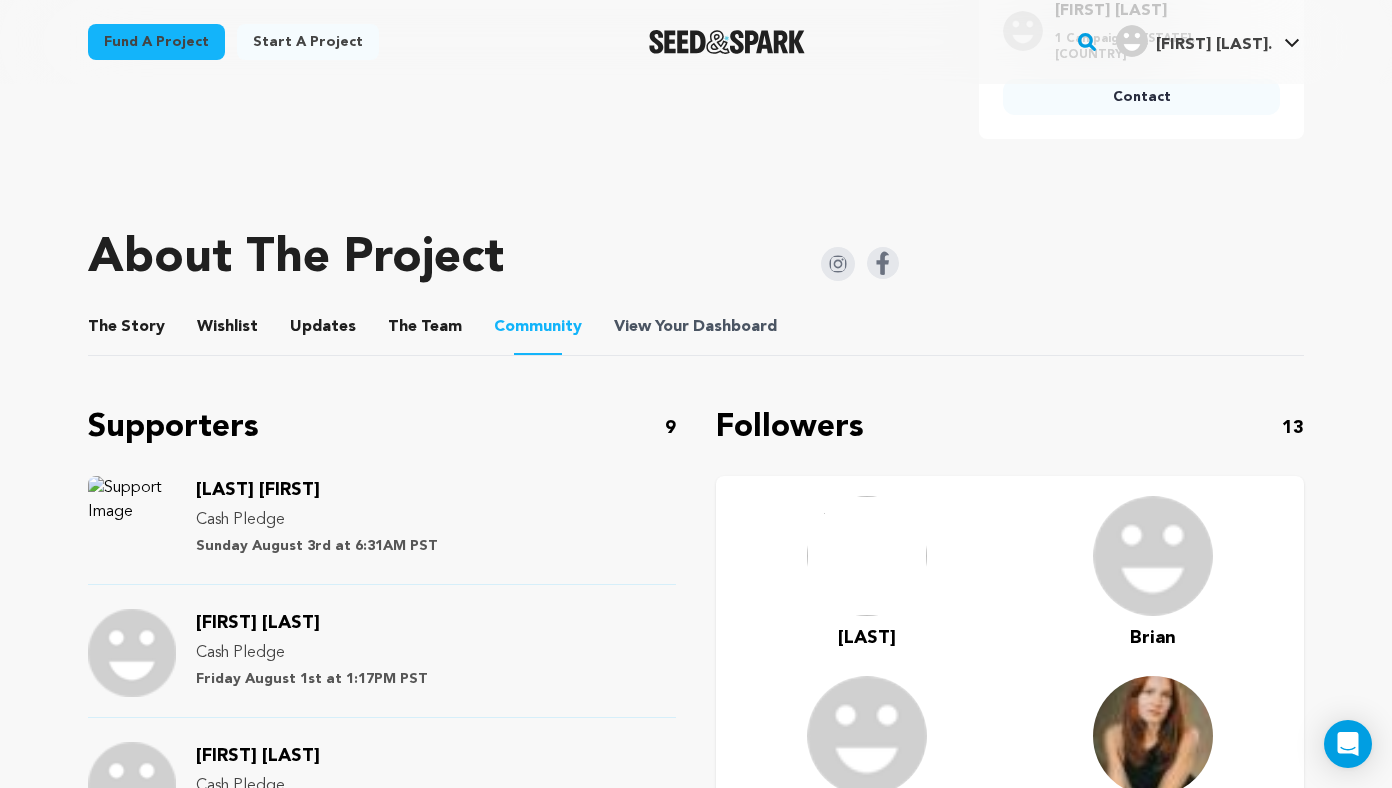 click on "View   Your   Dashboard" at bounding box center (697, 327) 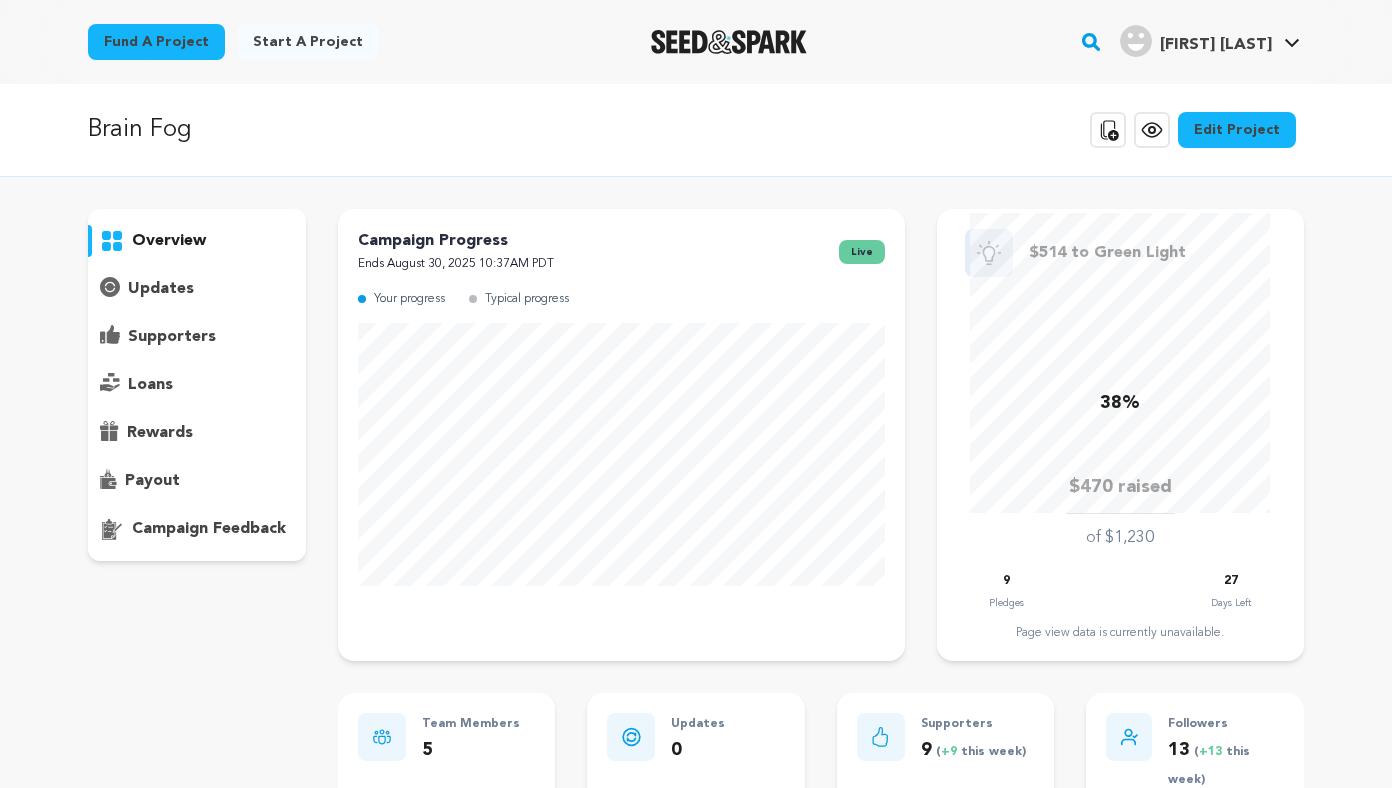 scroll, scrollTop: 0, scrollLeft: 0, axis: both 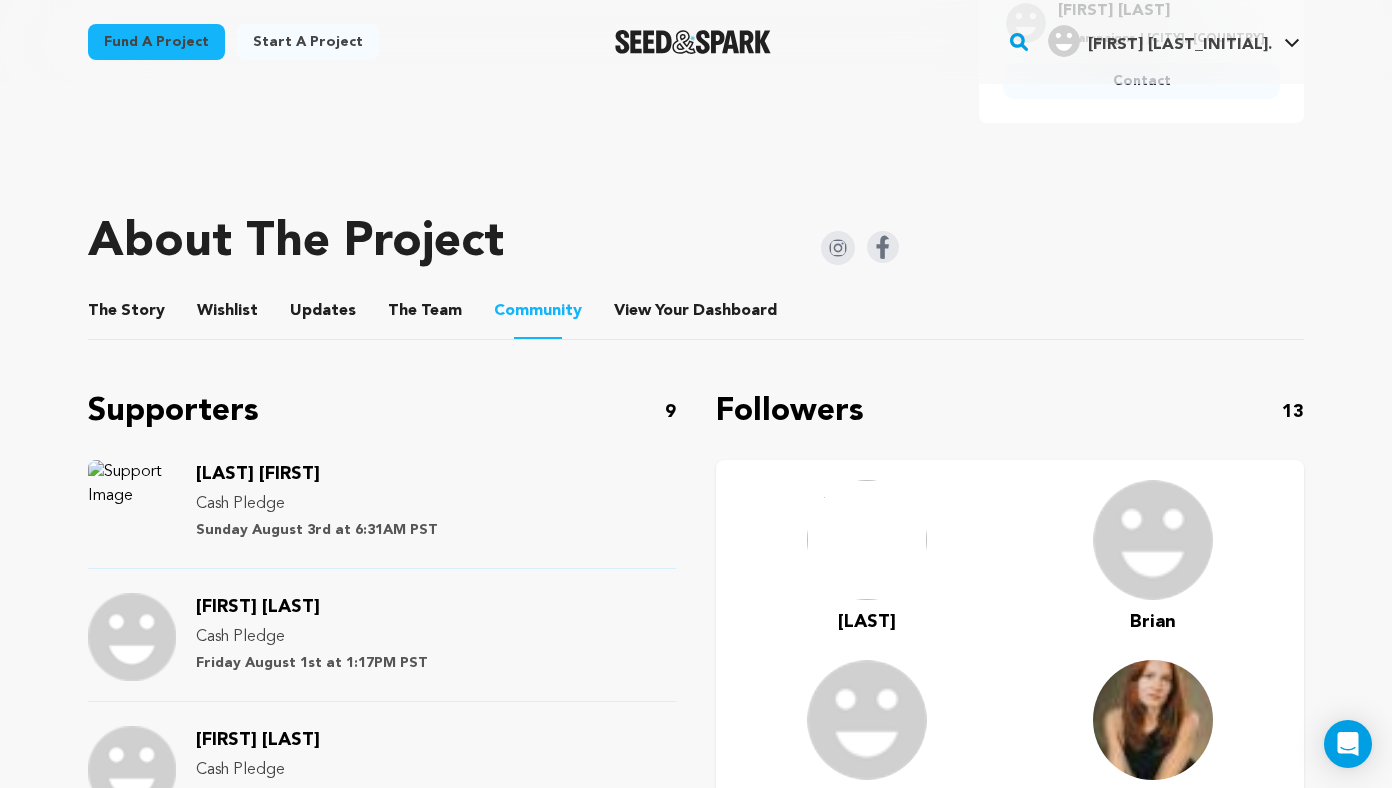 click on "The Story" at bounding box center (127, 315) 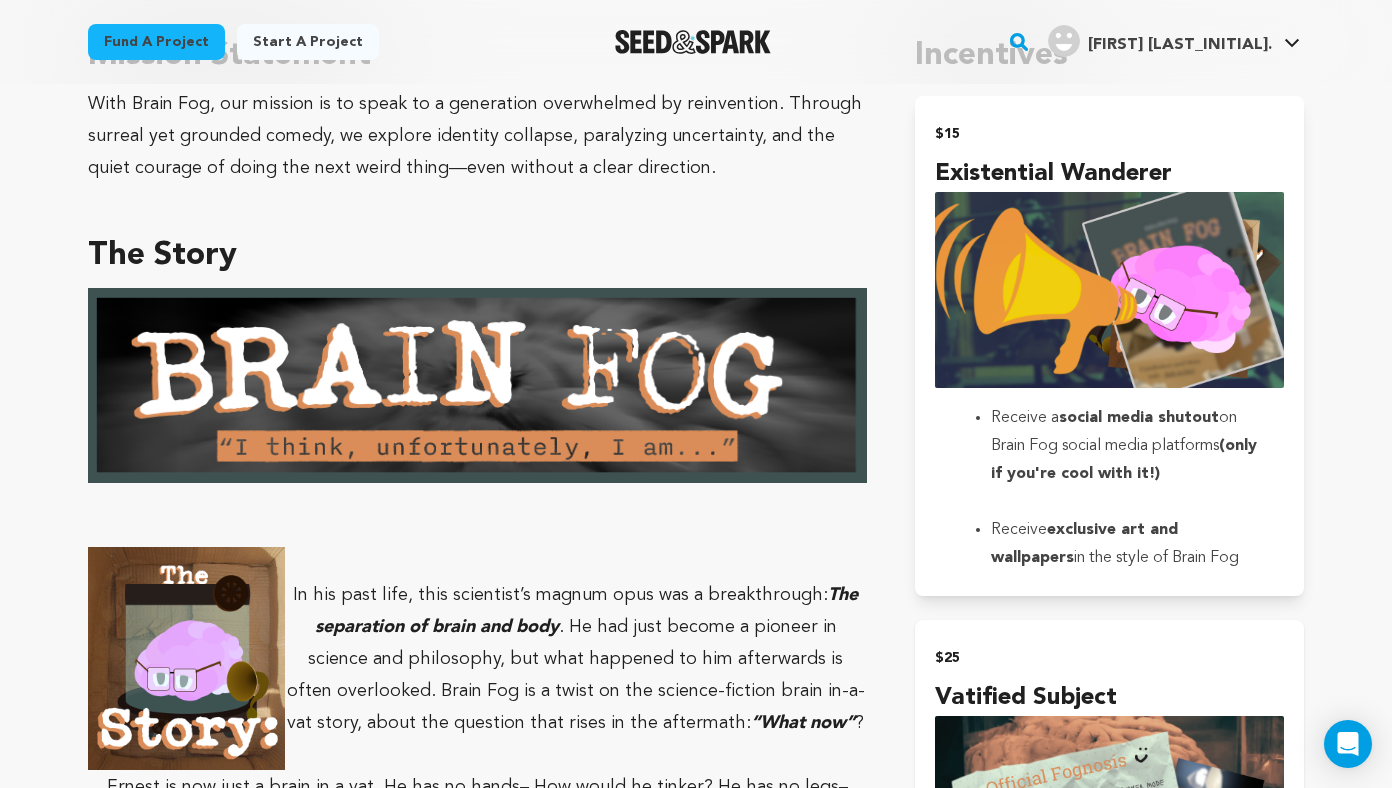 scroll, scrollTop: 1250, scrollLeft: 0, axis: vertical 